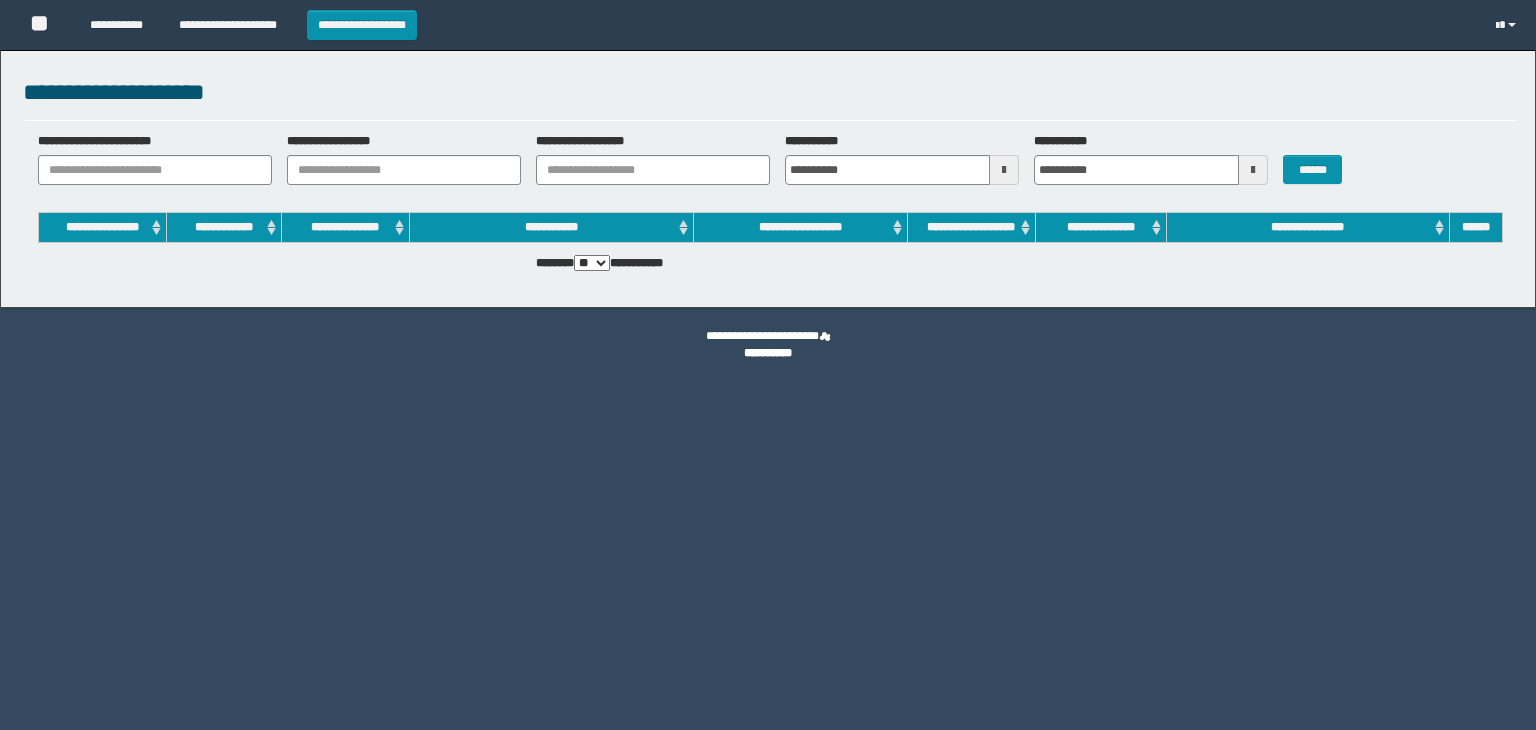 scroll, scrollTop: 0, scrollLeft: 0, axis: both 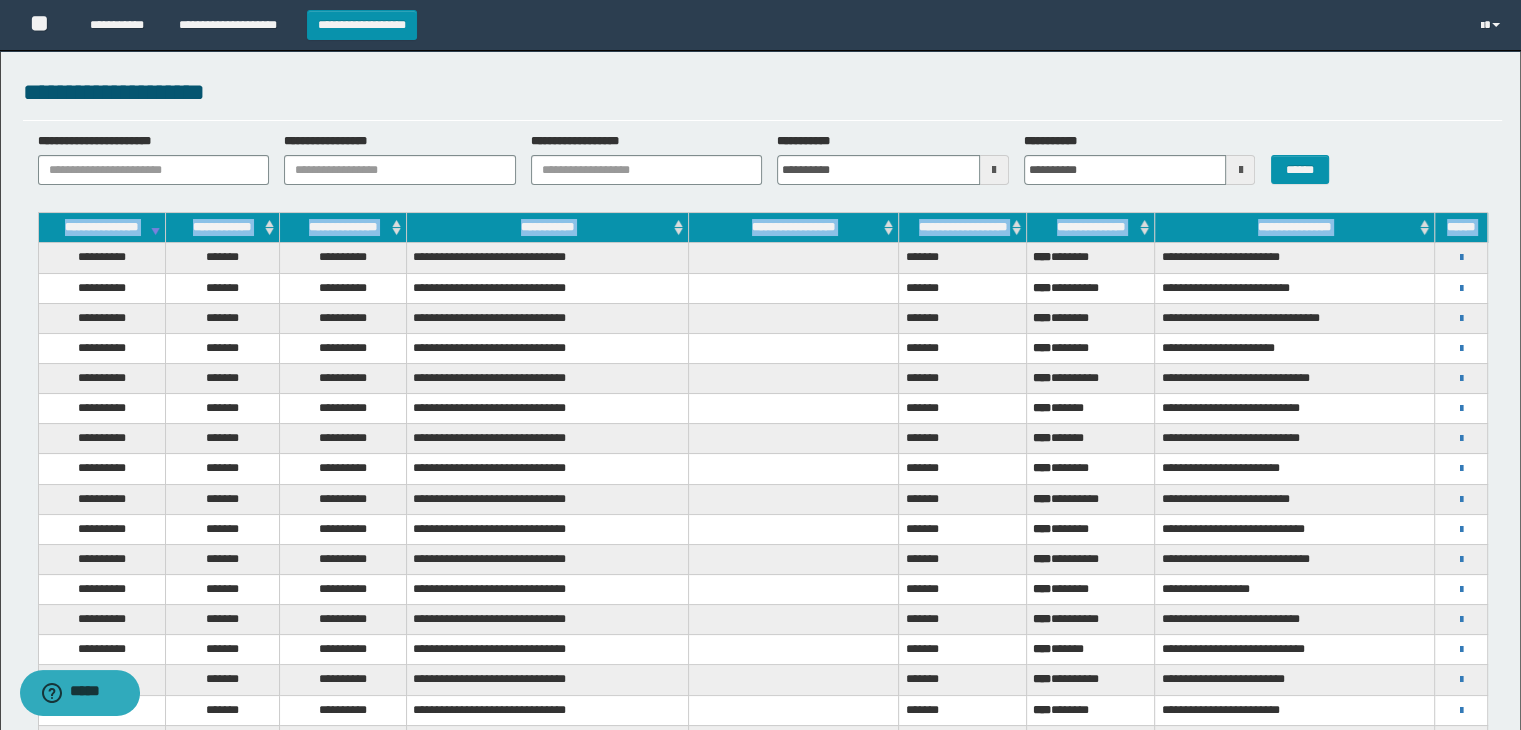 drag, startPoint x: 70, startPoint y: 255, endPoint x: 1196, endPoint y: 205, distance: 1127.1096 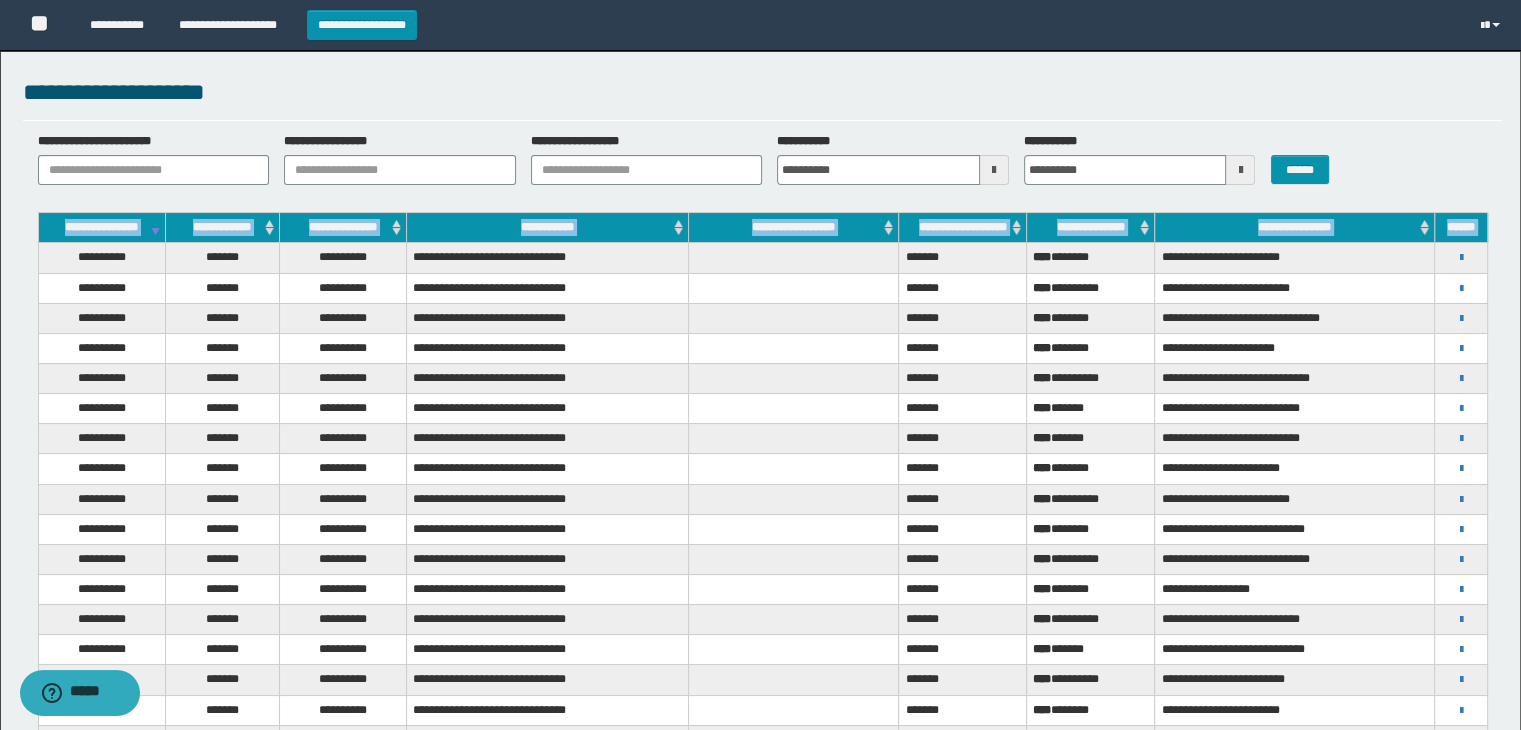 click at bounding box center (793, 348) 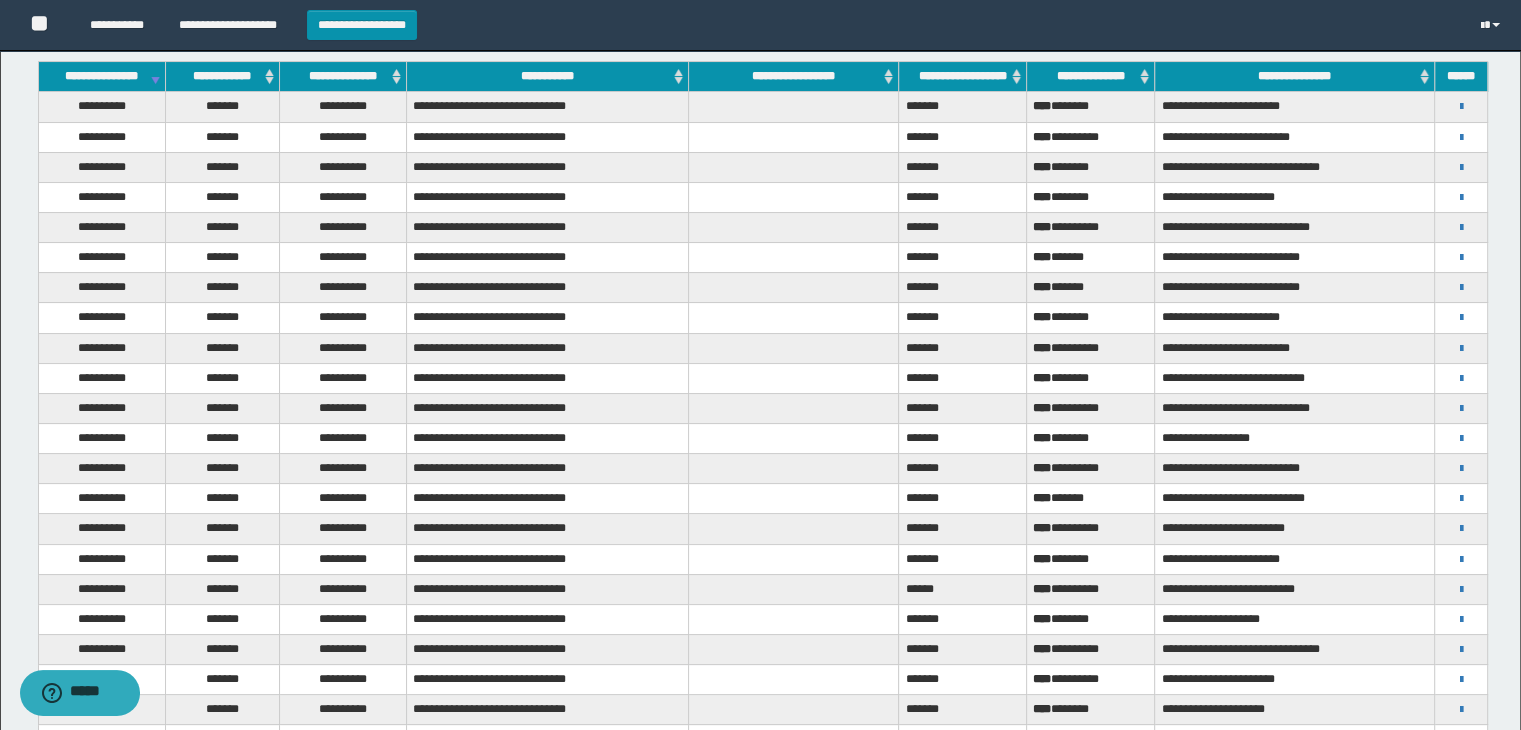 scroll, scrollTop: 0, scrollLeft: 0, axis: both 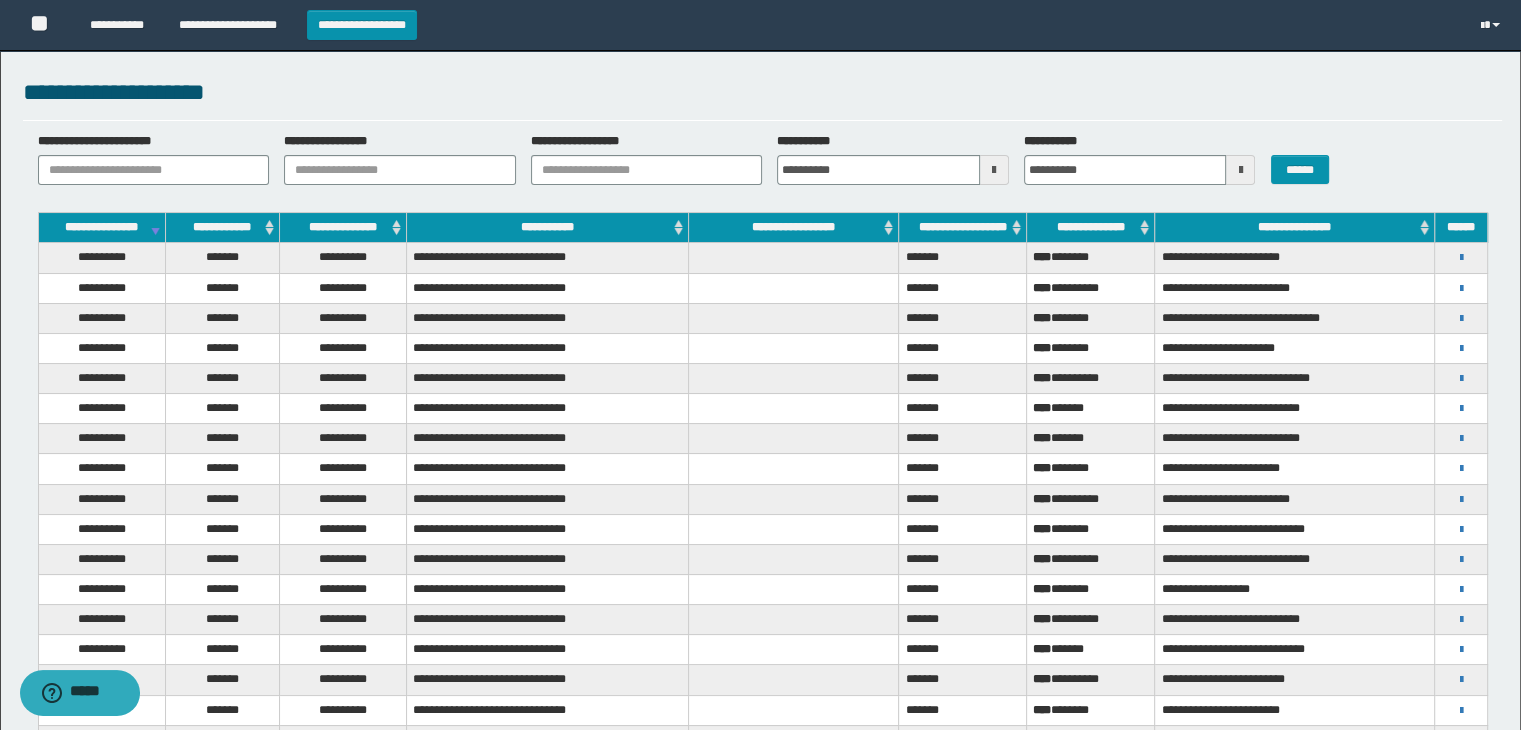 click on "**********" at bounding box center [1295, 228] 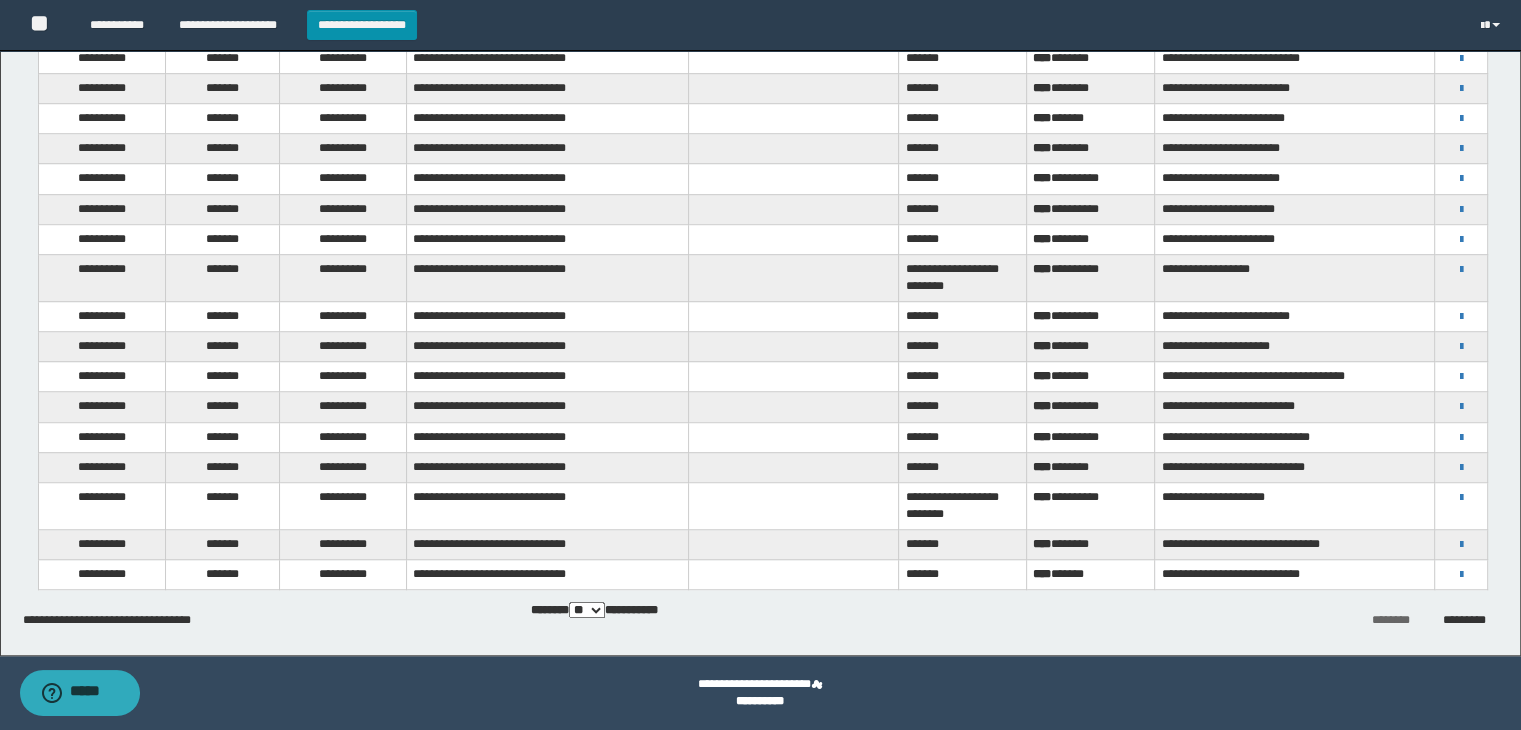 scroll, scrollTop: 1280, scrollLeft: 0, axis: vertical 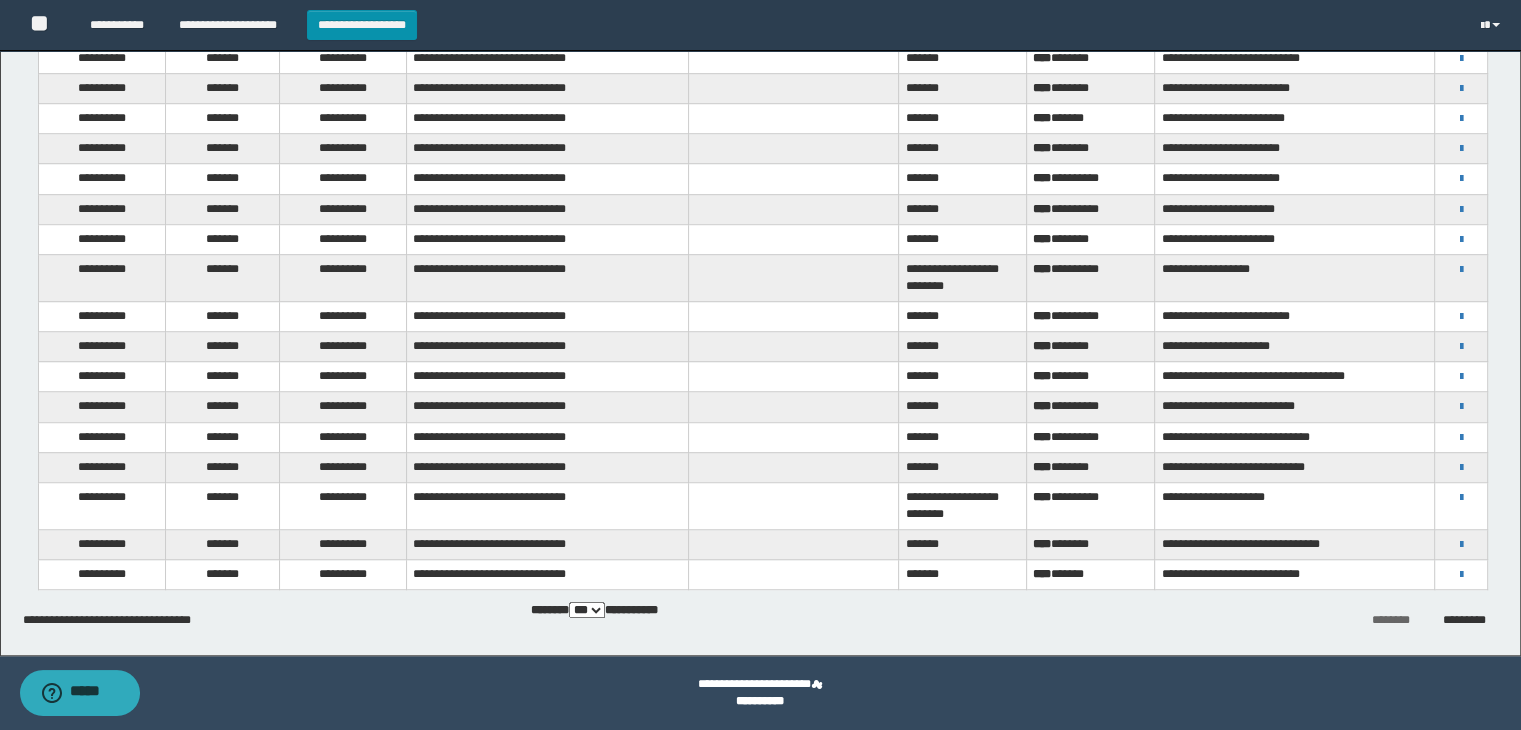 click on "** *** ***" at bounding box center [587, 610] 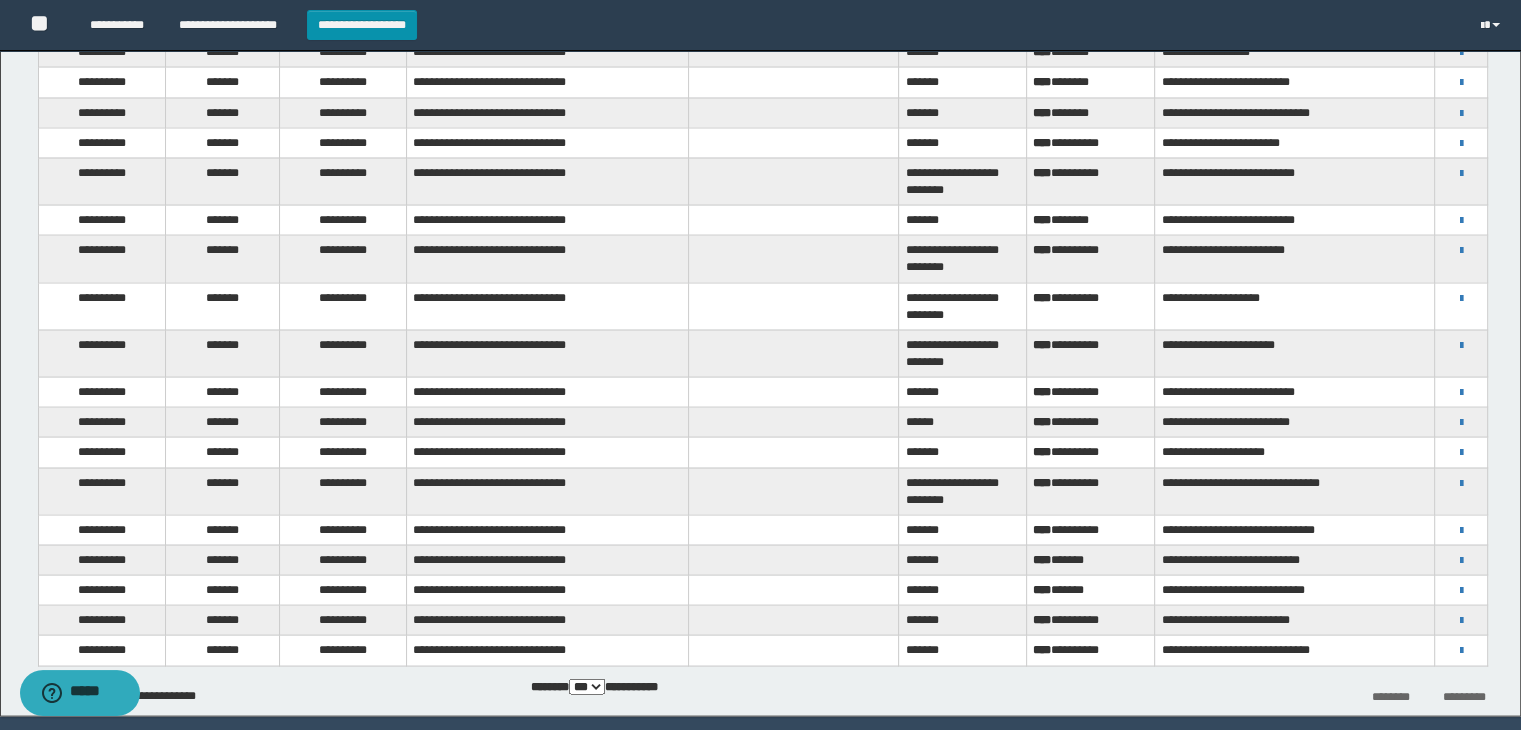 scroll, scrollTop: 3821, scrollLeft: 0, axis: vertical 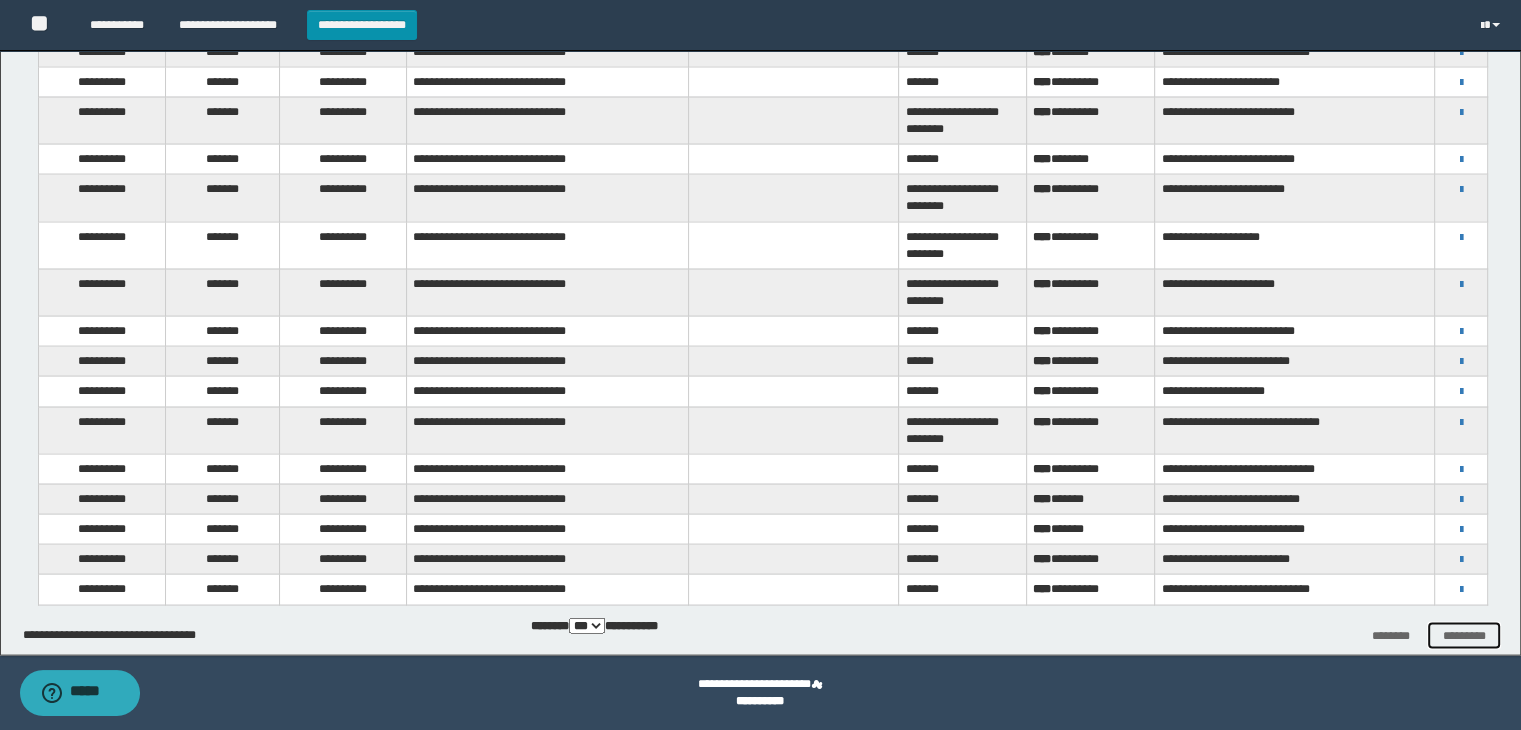 click on "*********" at bounding box center (1464, 636) 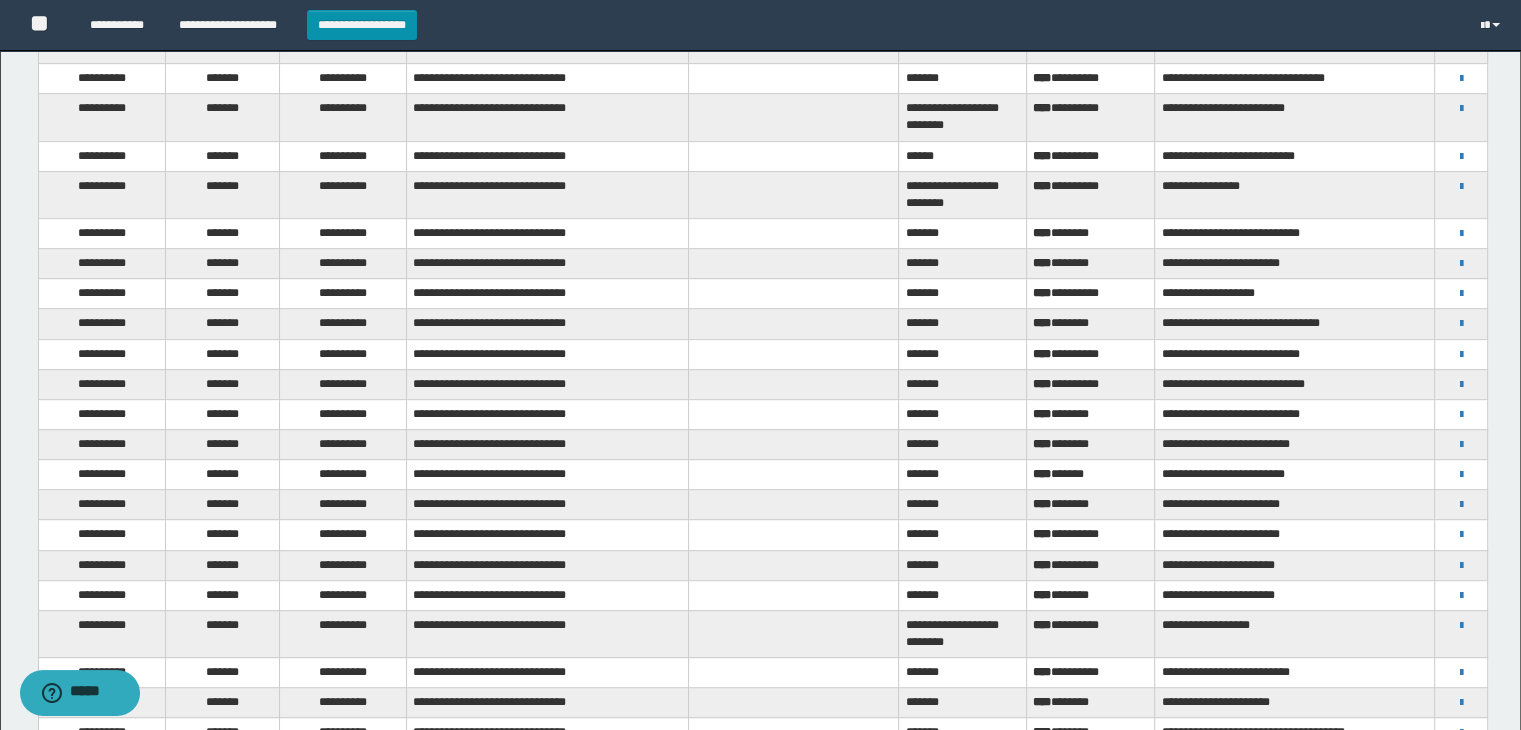 scroll, scrollTop: 921, scrollLeft: 0, axis: vertical 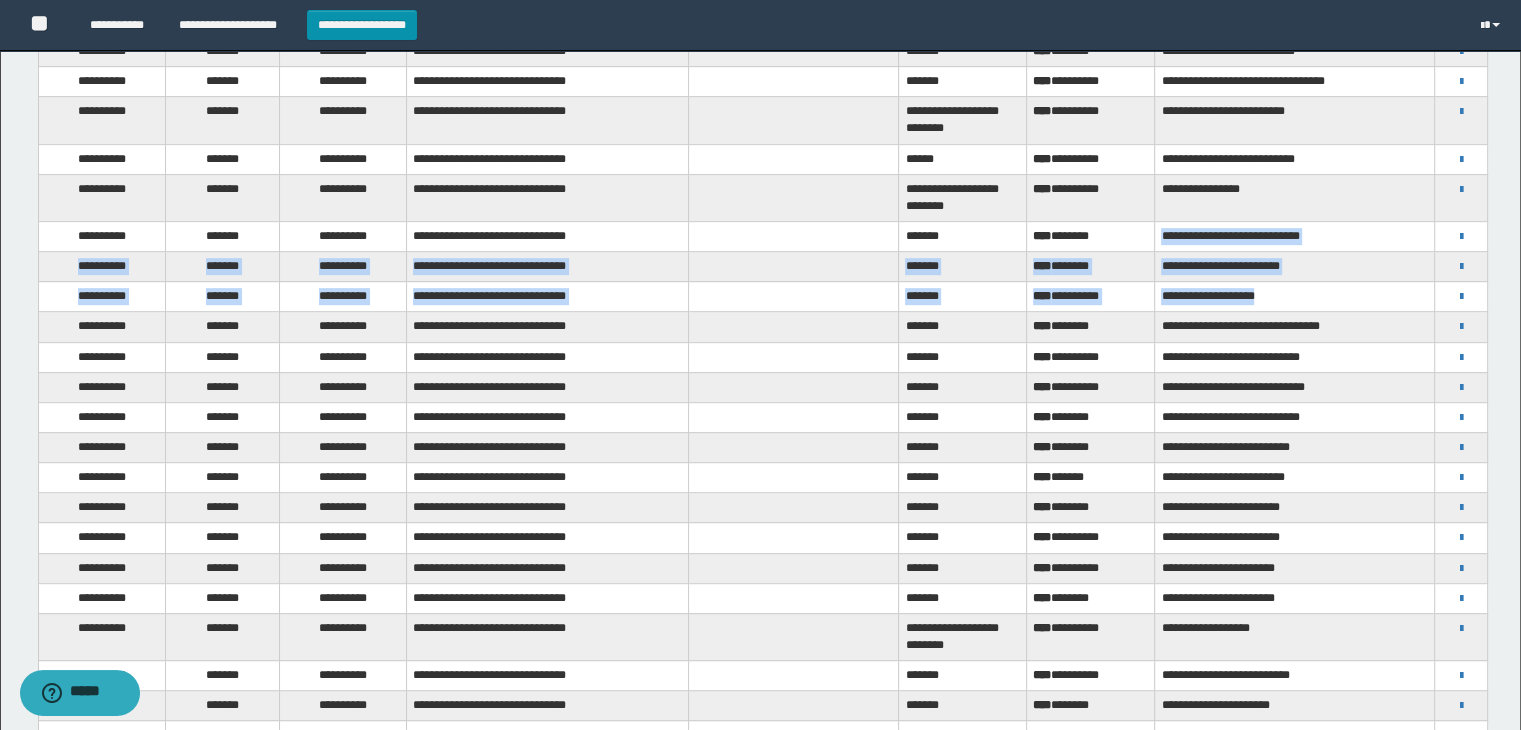 drag, startPoint x: 1160, startPoint y: 220, endPoint x: 1280, endPoint y: 290, distance: 138.92444 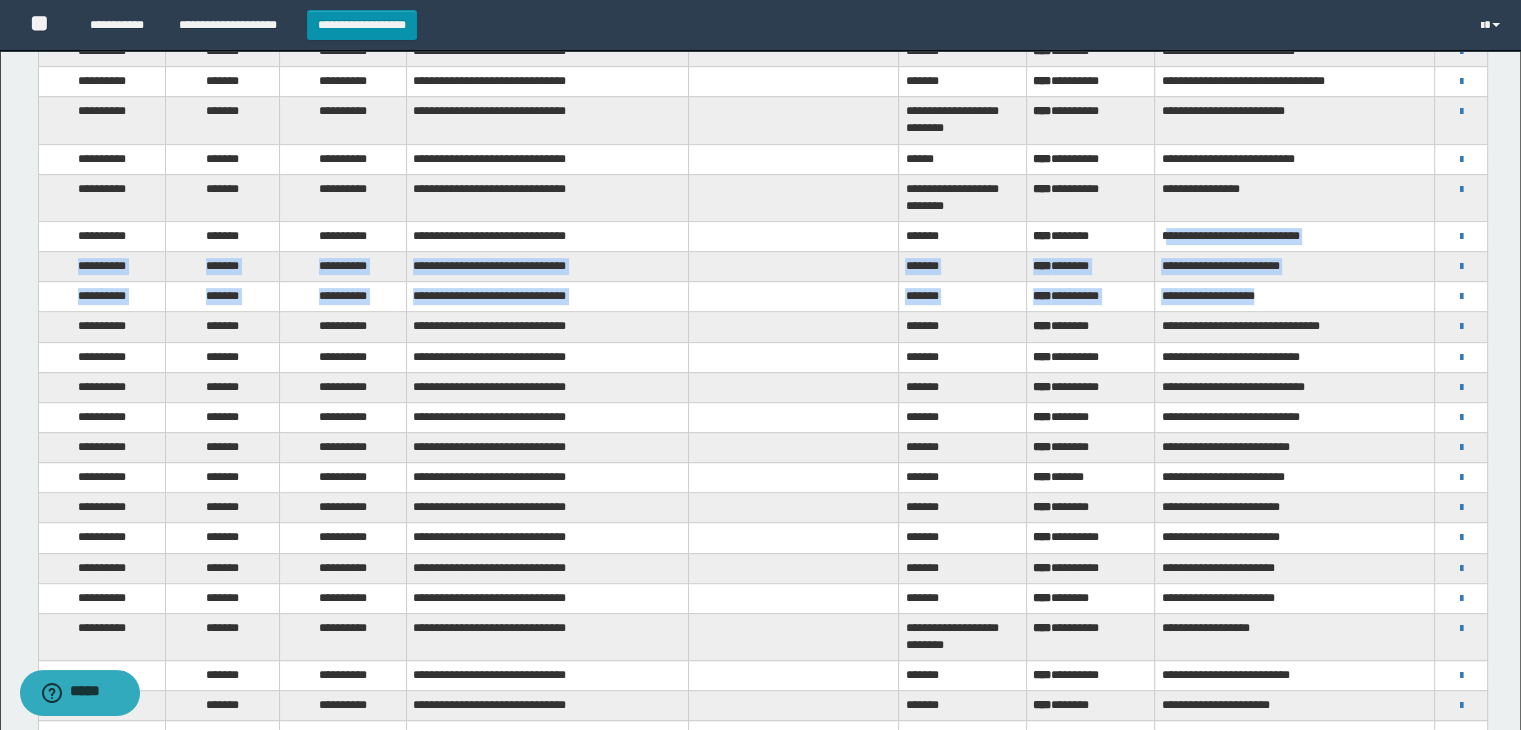 drag, startPoint x: 1167, startPoint y: 227, endPoint x: 1277, endPoint y: 290, distance: 126.76356 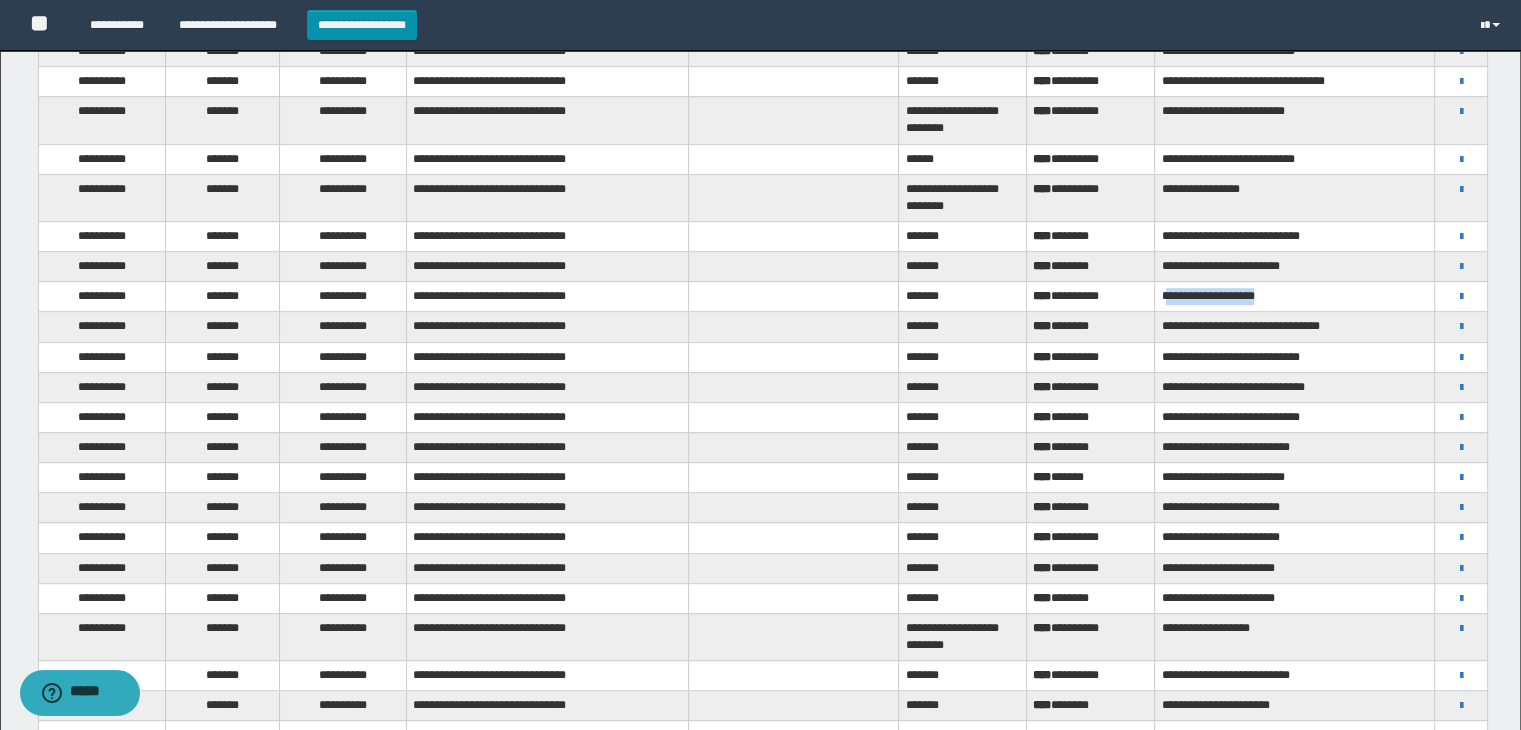 drag, startPoint x: 1170, startPoint y: 293, endPoint x: 1268, endPoint y: 293, distance: 98 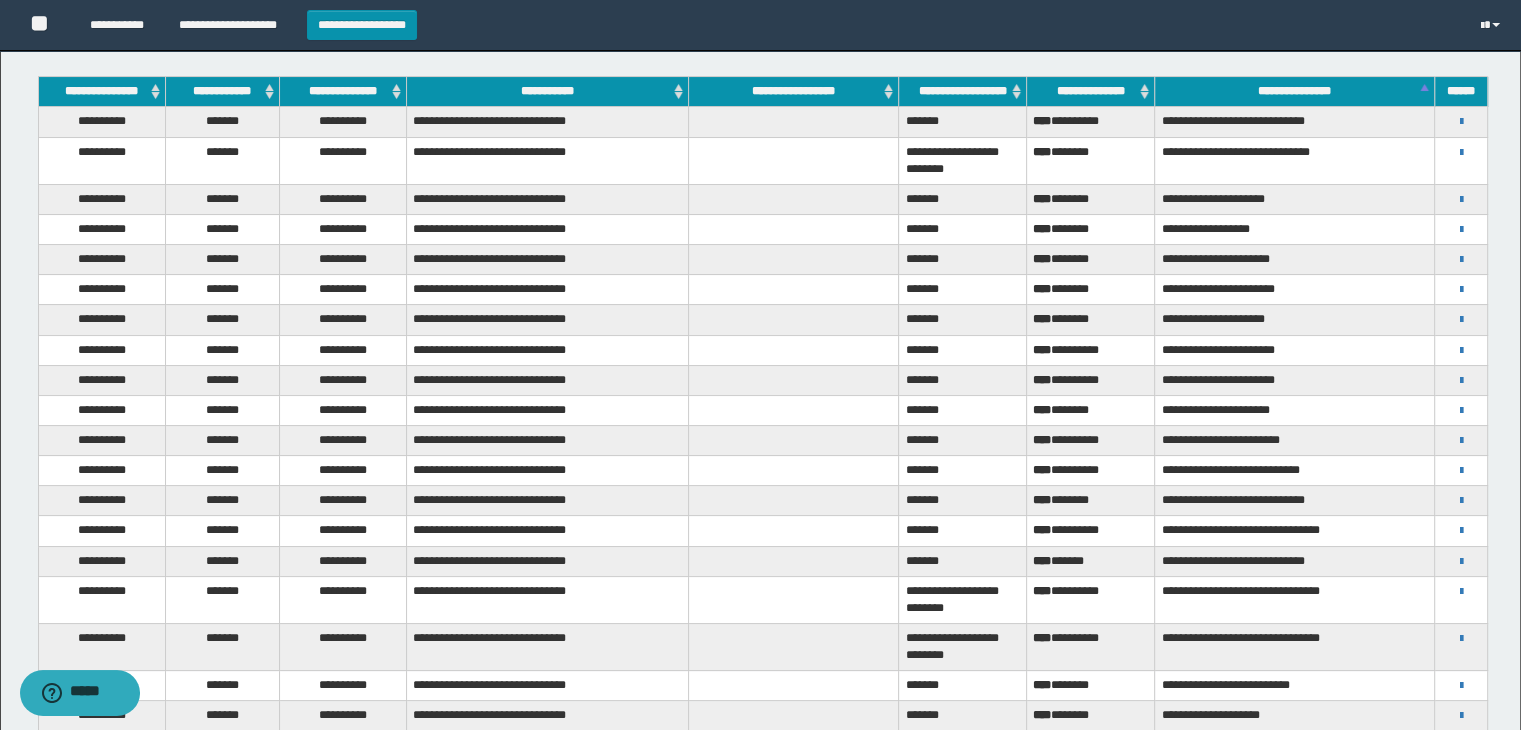 scroll, scrollTop: 200, scrollLeft: 0, axis: vertical 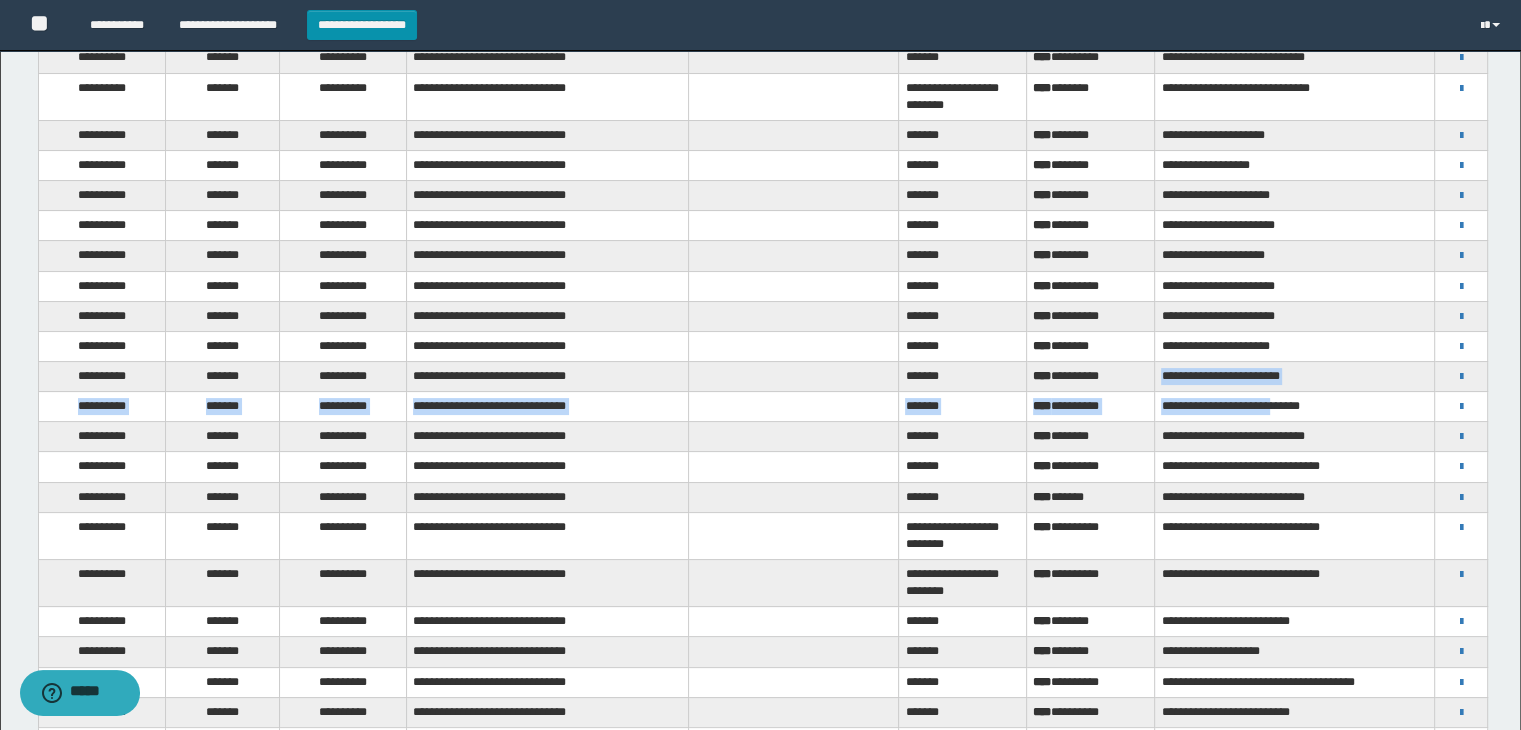 drag, startPoint x: 1160, startPoint y: 375, endPoint x: 1318, endPoint y: 405, distance: 160.82289 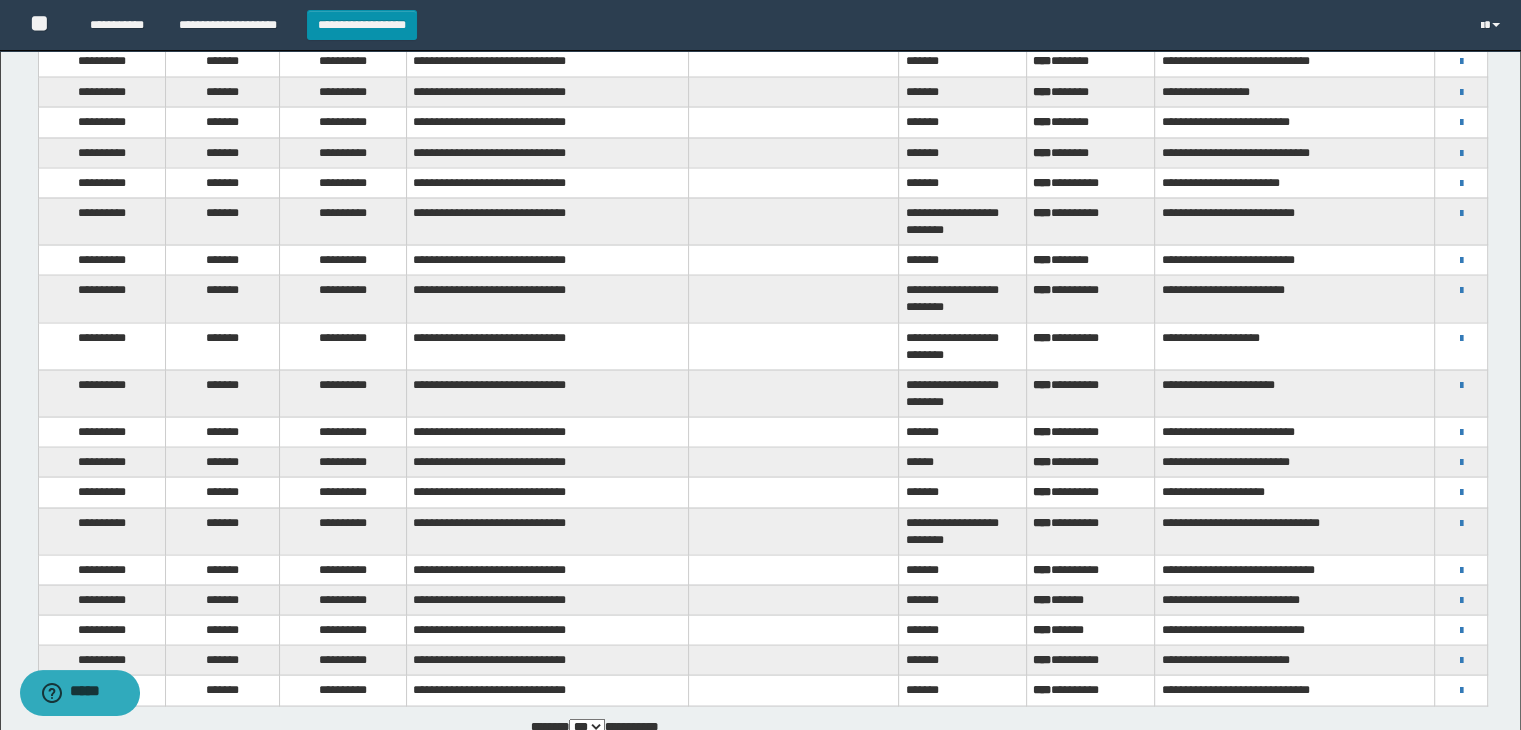 scroll, scrollTop: 3621, scrollLeft: 0, axis: vertical 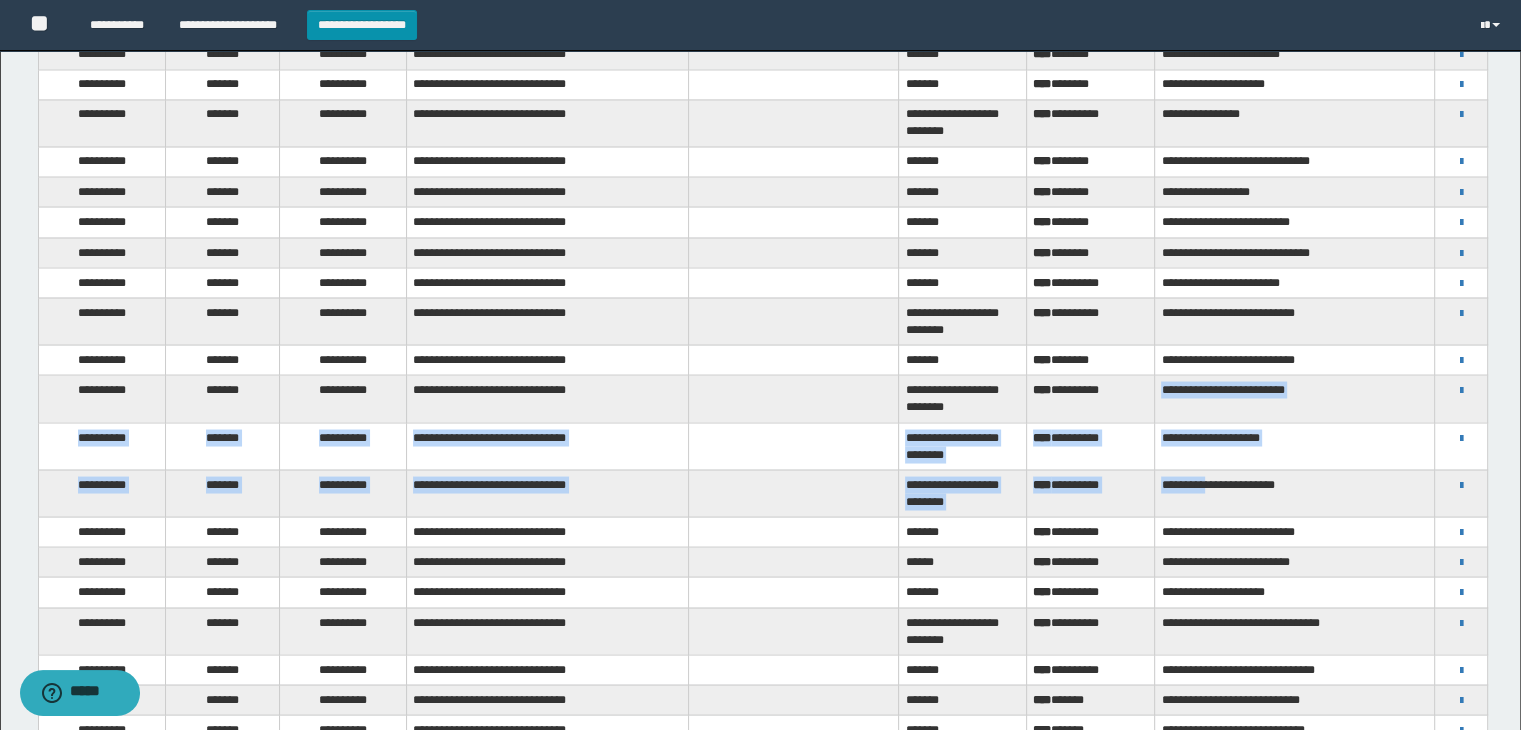 drag, startPoint x: 1164, startPoint y: 370, endPoint x: 1228, endPoint y: 466, distance: 115.37764 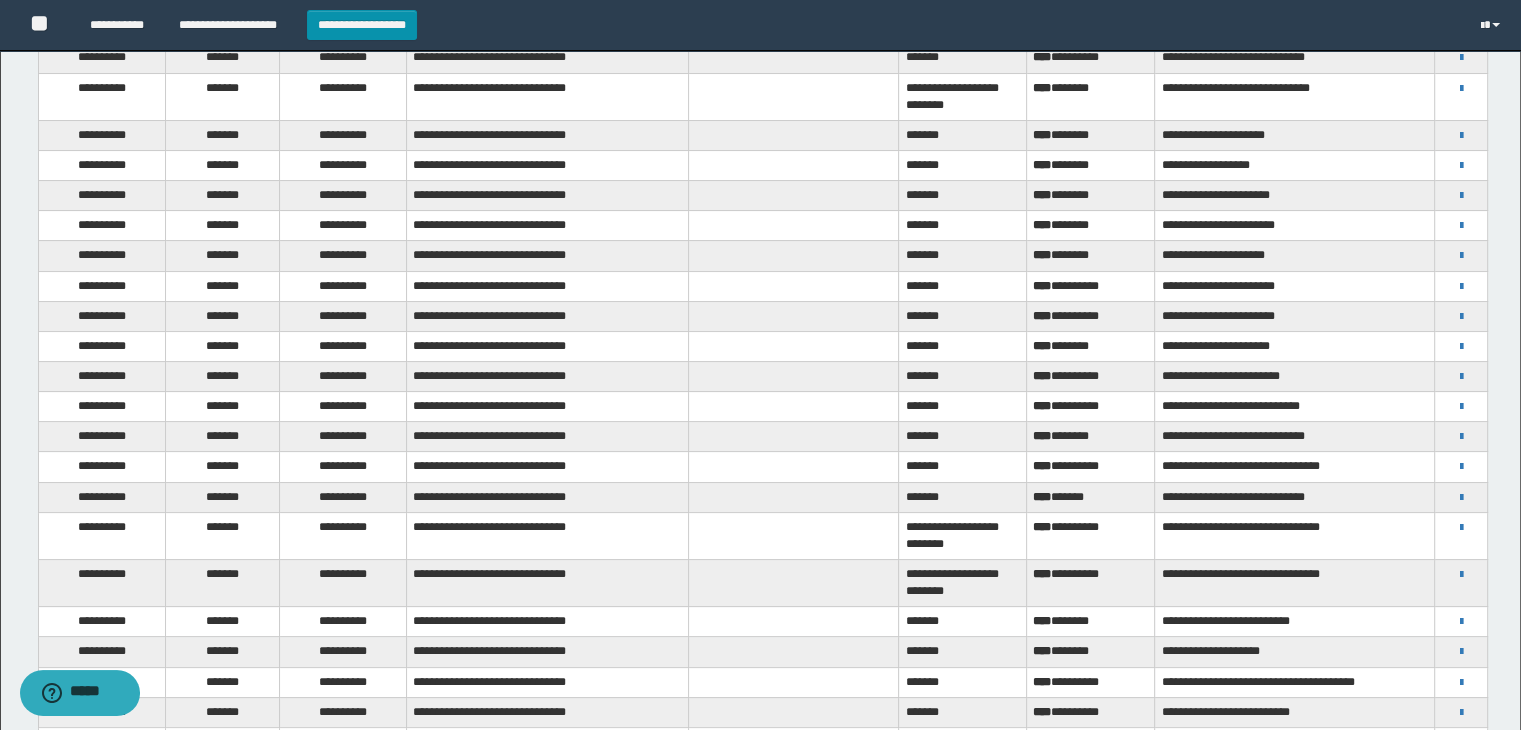 scroll, scrollTop: 300, scrollLeft: 0, axis: vertical 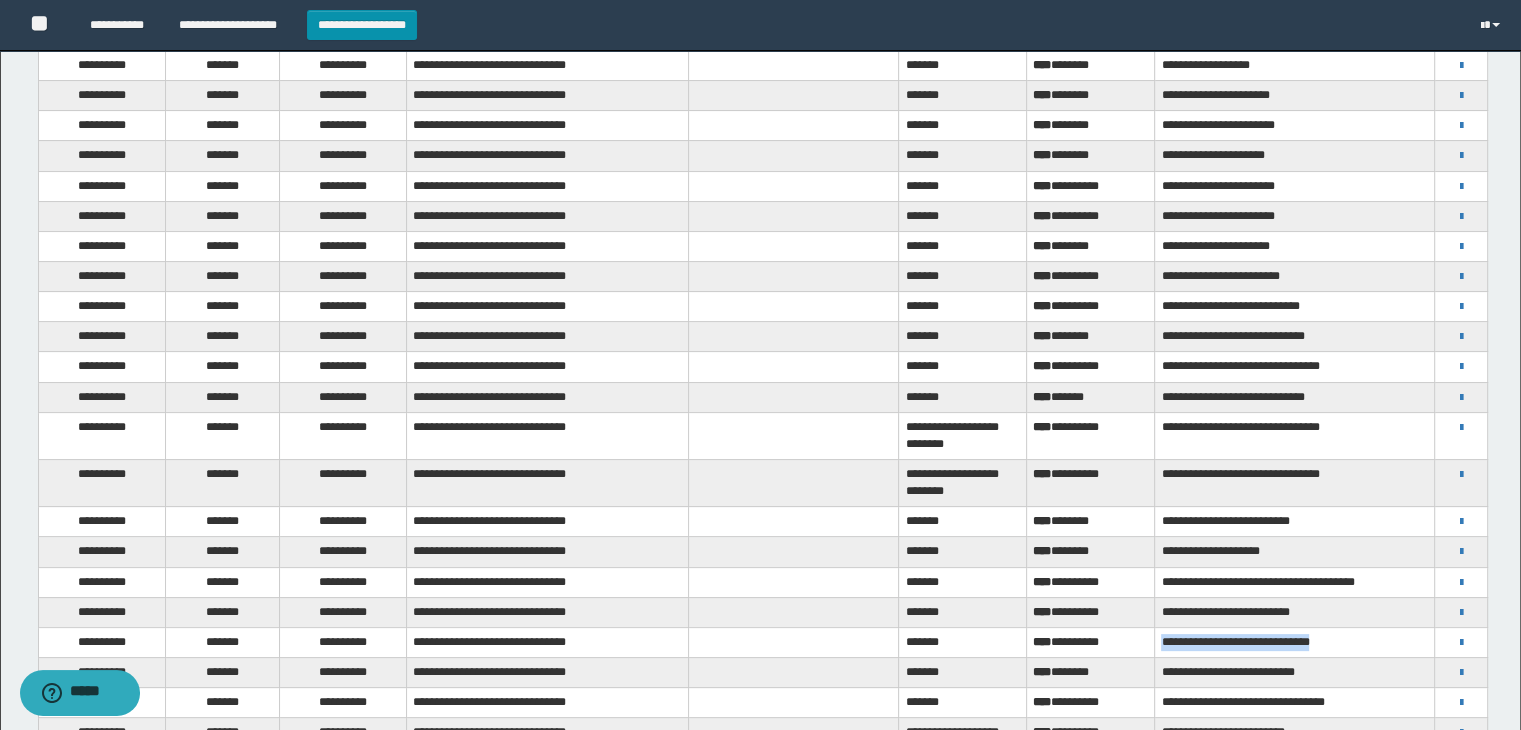 drag, startPoint x: 1163, startPoint y: 633, endPoint x: 1367, endPoint y: 630, distance: 204.02206 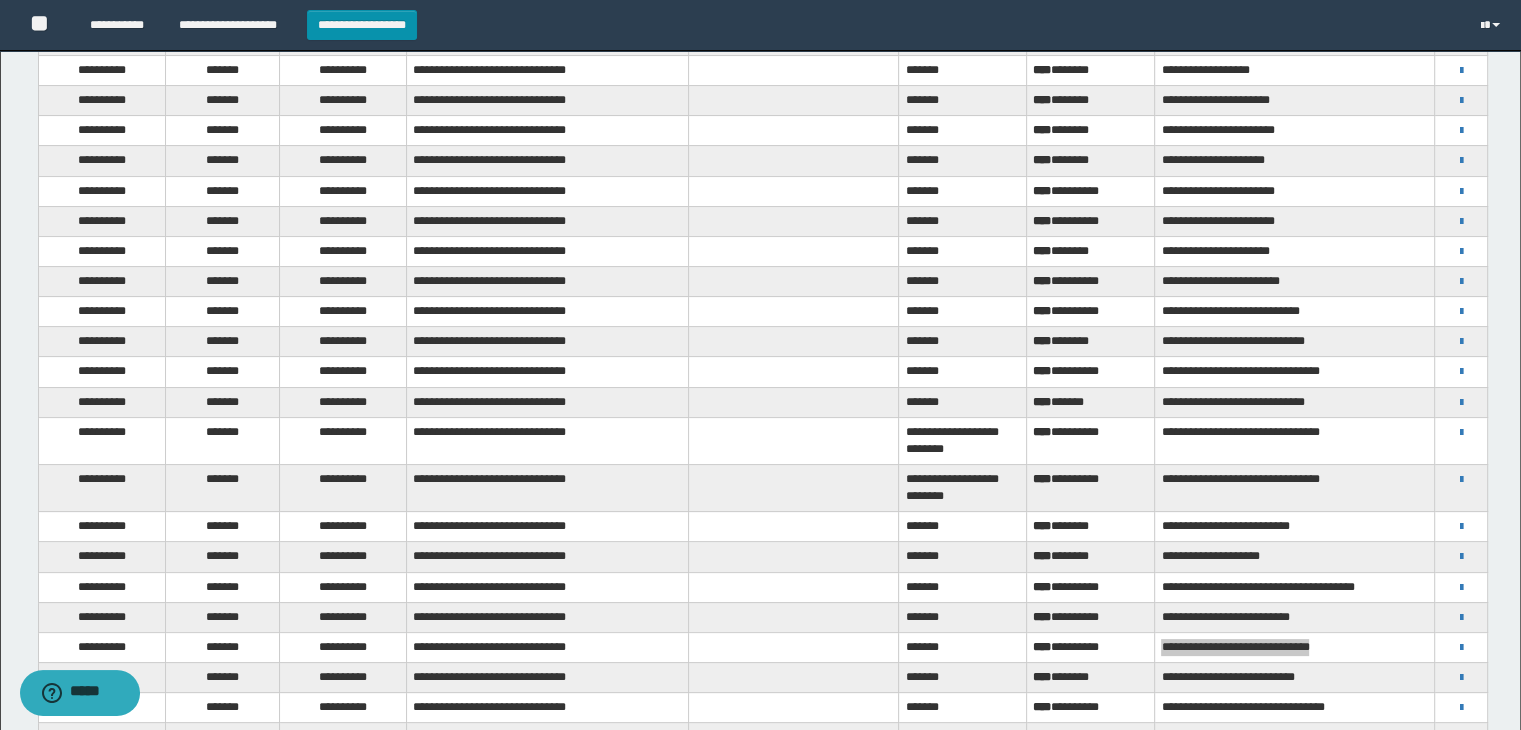 scroll, scrollTop: 400, scrollLeft: 0, axis: vertical 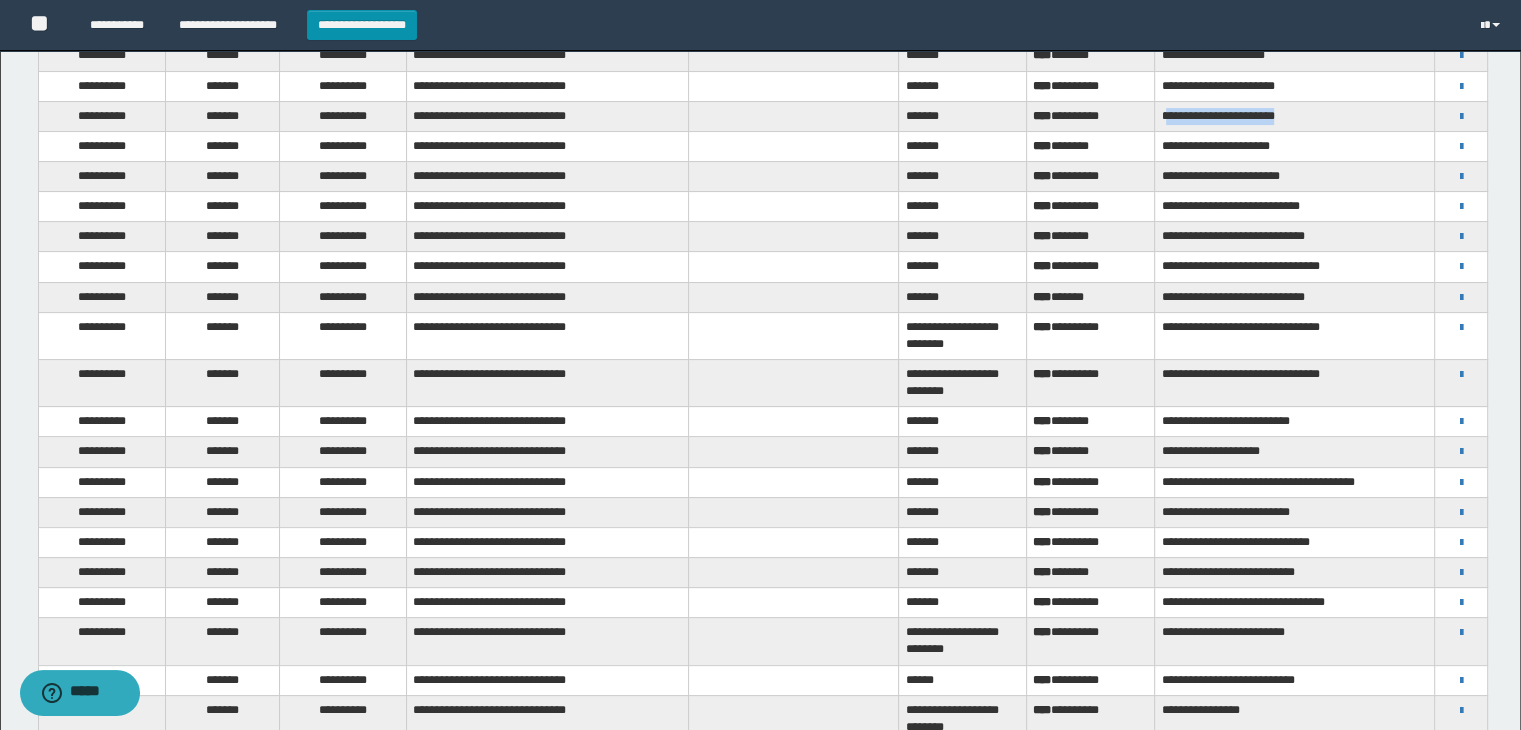 drag, startPoint x: 1168, startPoint y: 117, endPoint x: 595, endPoint y: 159, distance: 574.53723 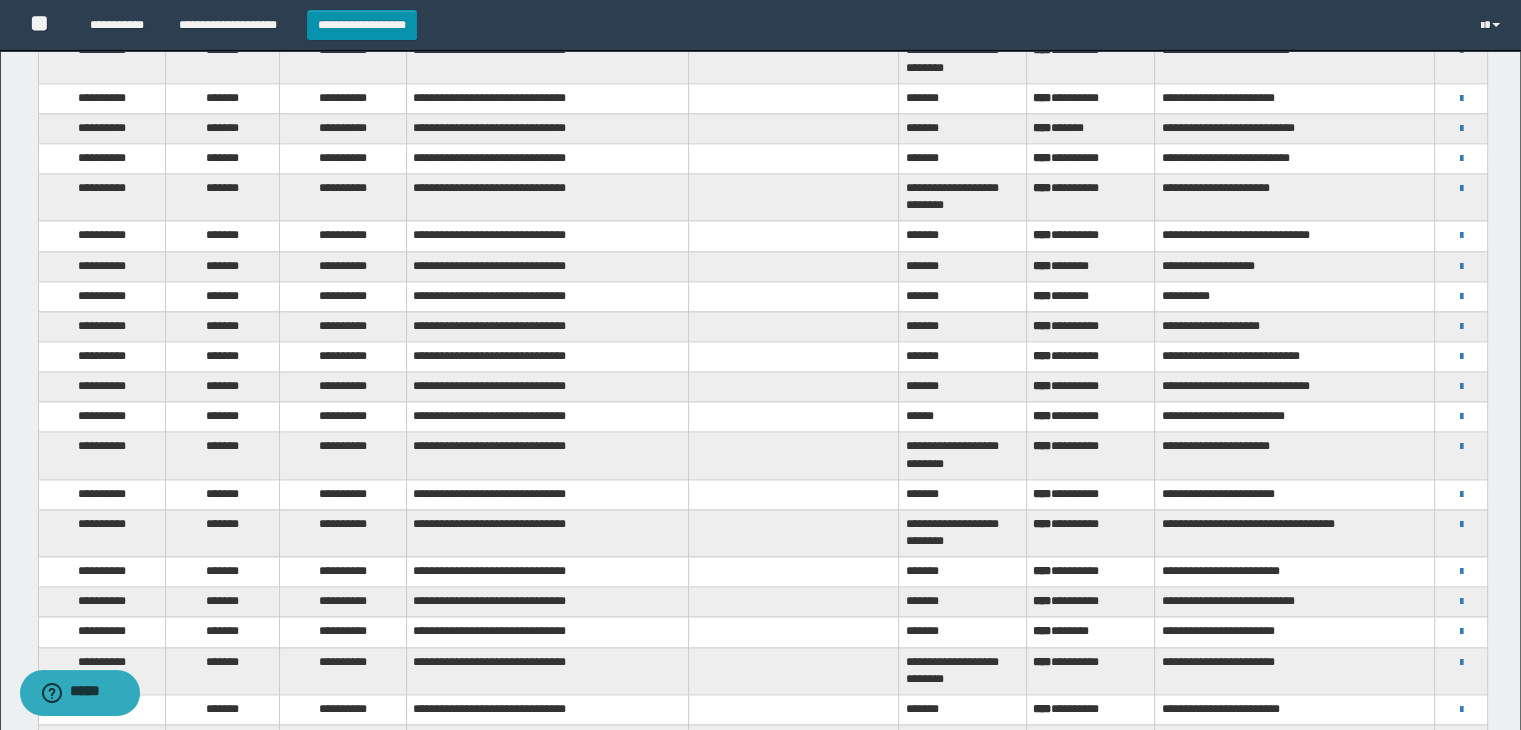 scroll, scrollTop: 2700, scrollLeft: 0, axis: vertical 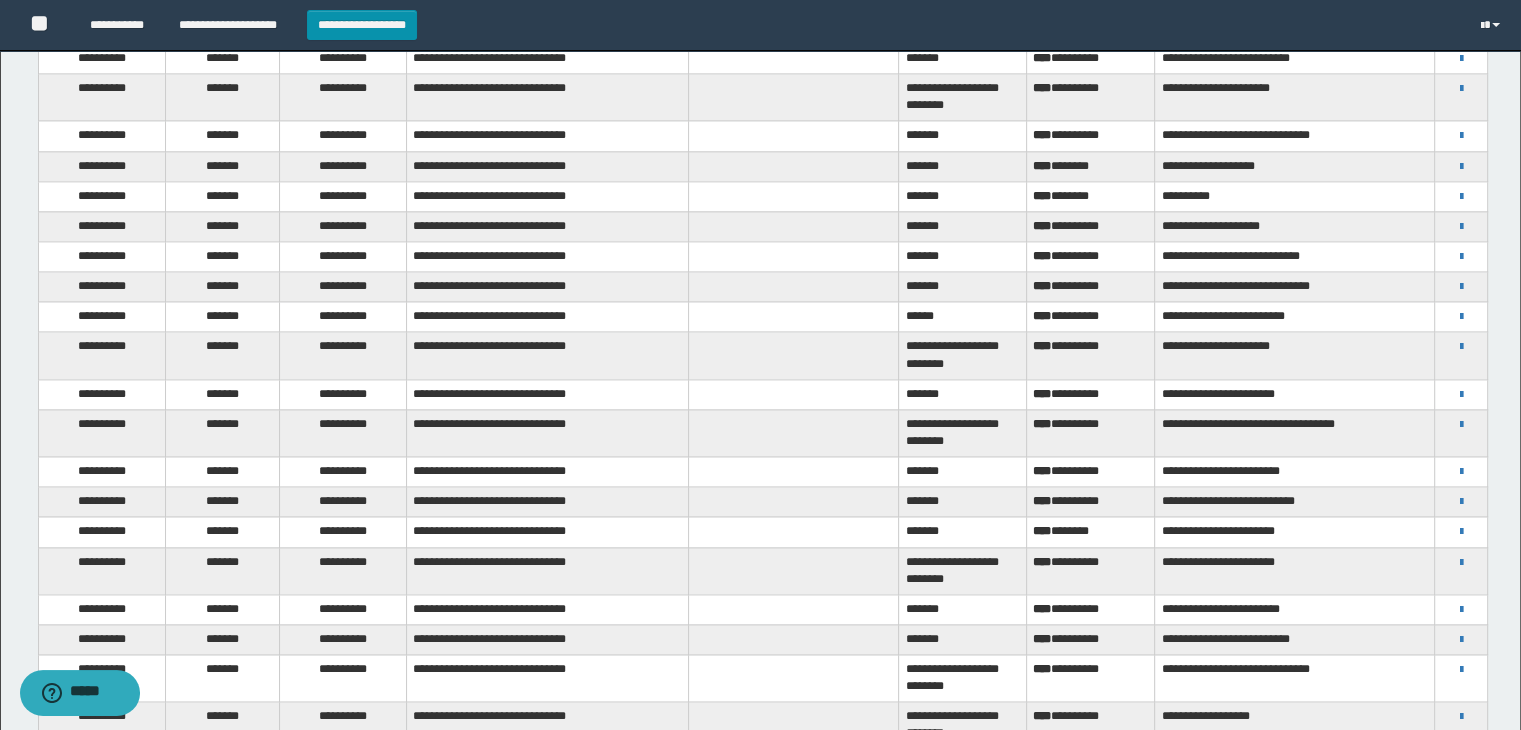 click on "**********" at bounding box center (1295, 609) 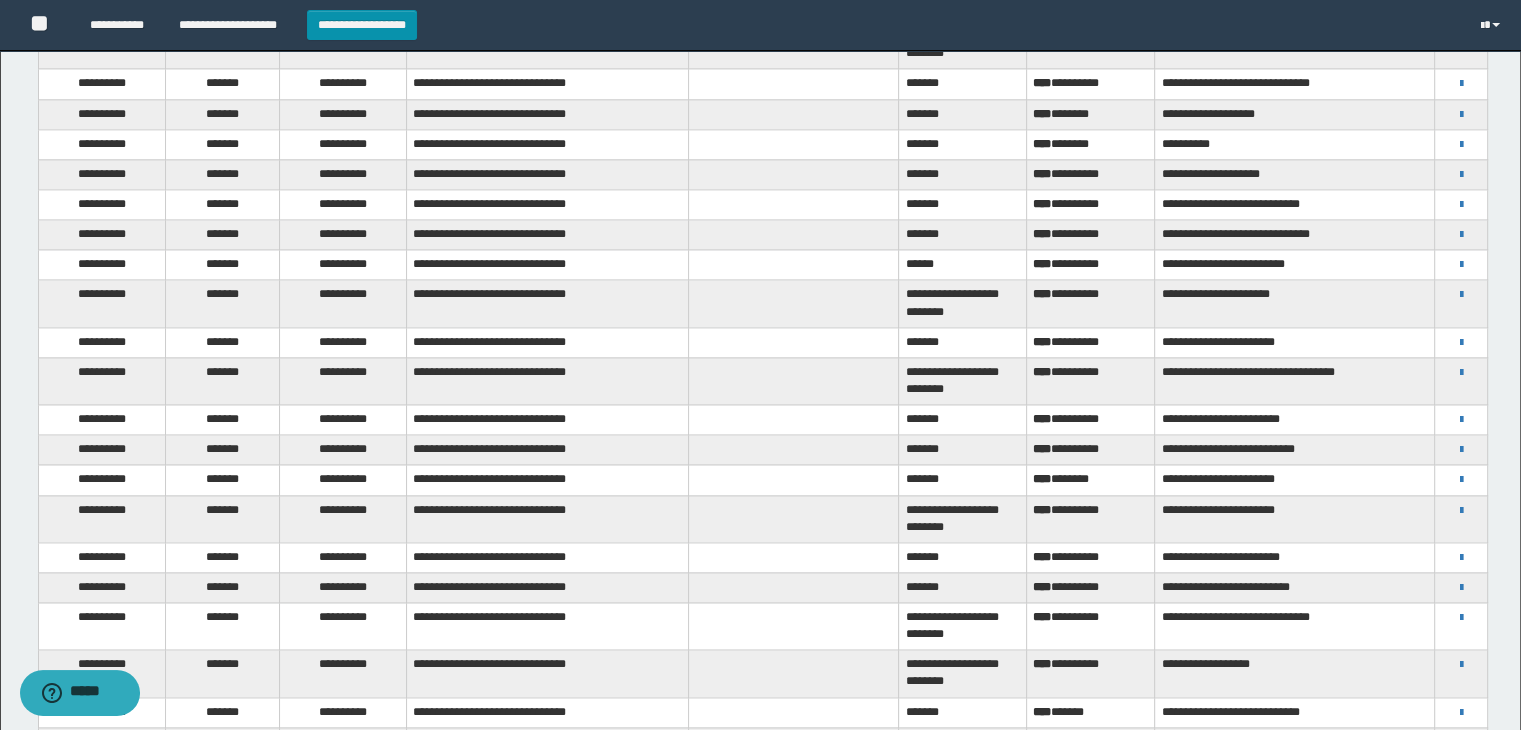 scroll, scrollTop: 2800, scrollLeft: 0, axis: vertical 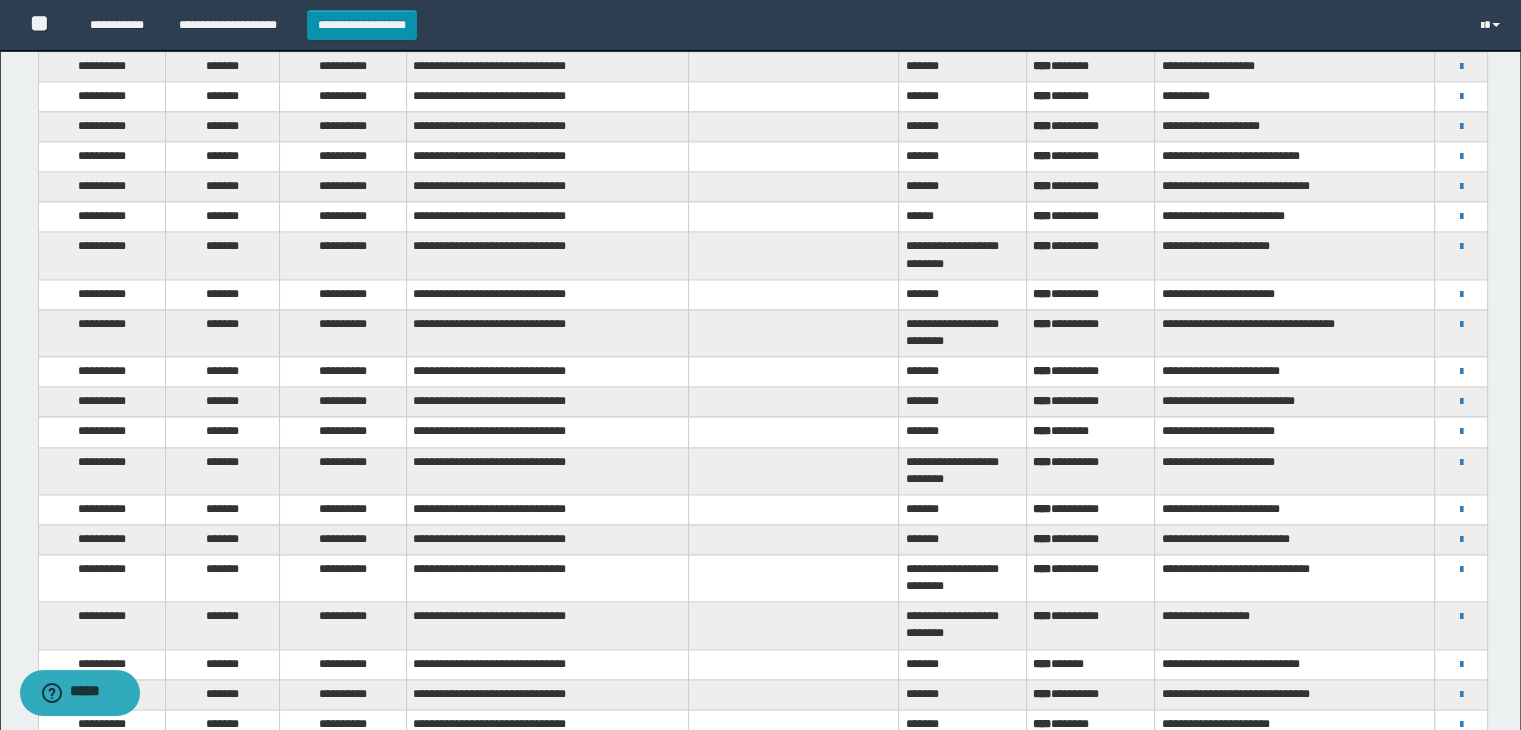 click on "**********" at bounding box center [1295, 664] 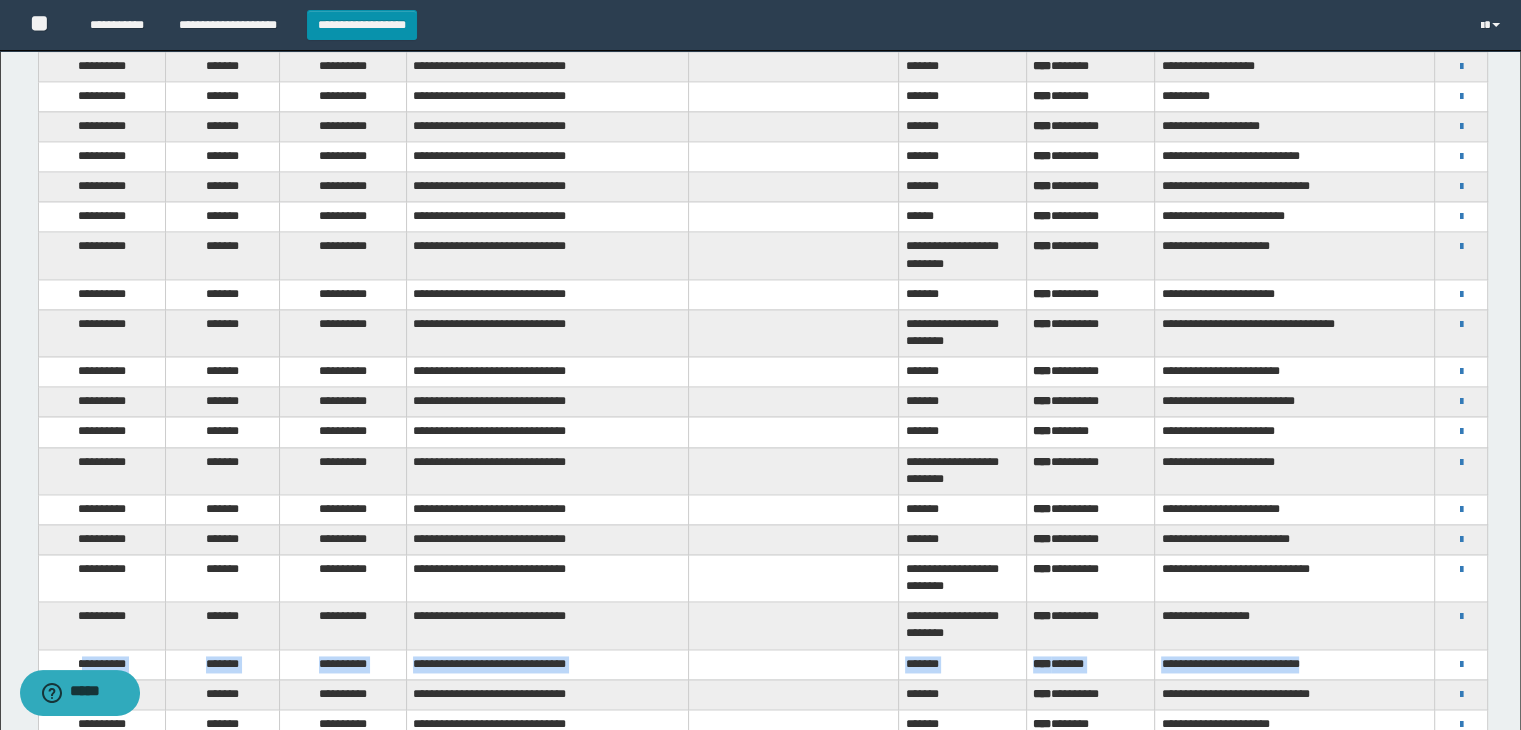 drag, startPoint x: 77, startPoint y: 647, endPoint x: 1352, endPoint y: 641, distance: 1275.0142 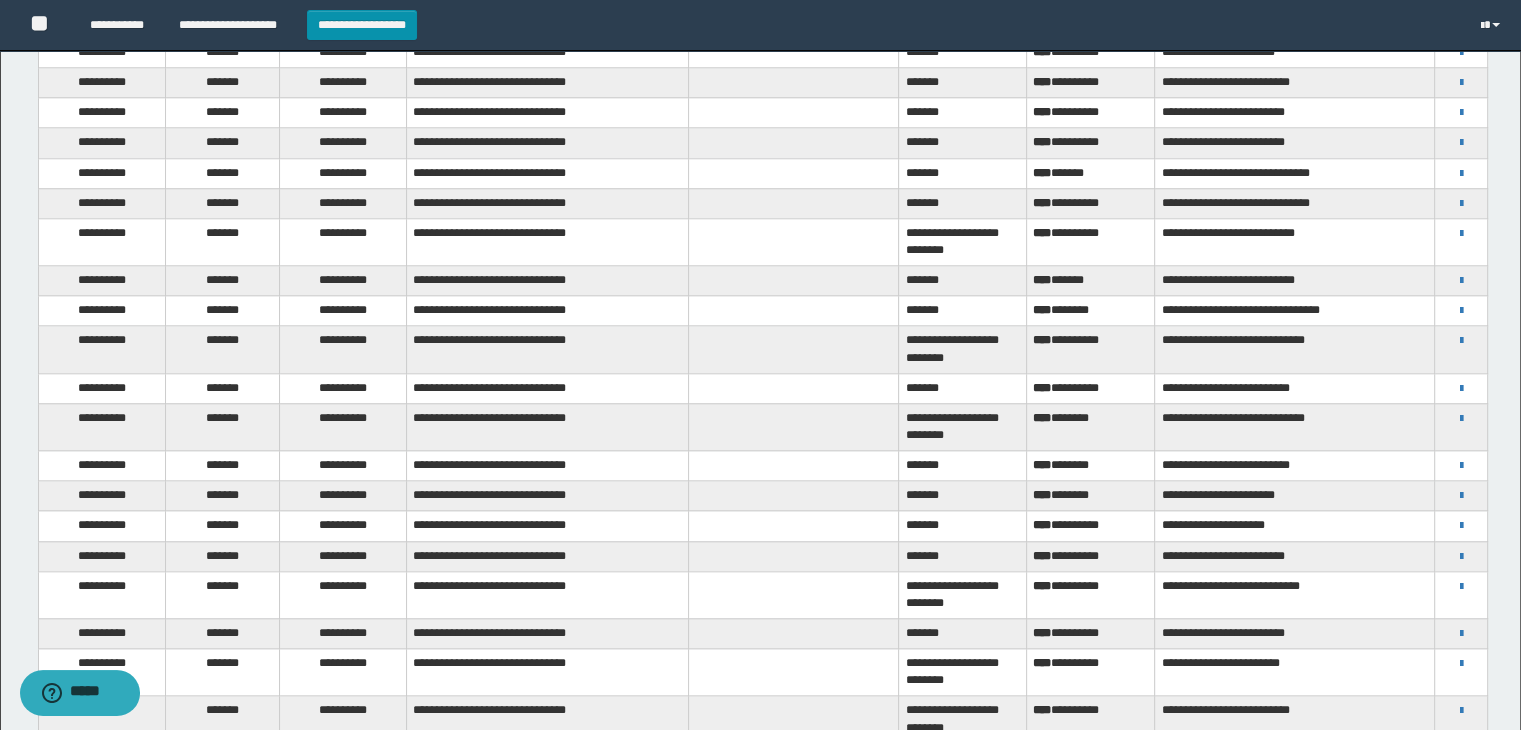 scroll, scrollTop: 1900, scrollLeft: 0, axis: vertical 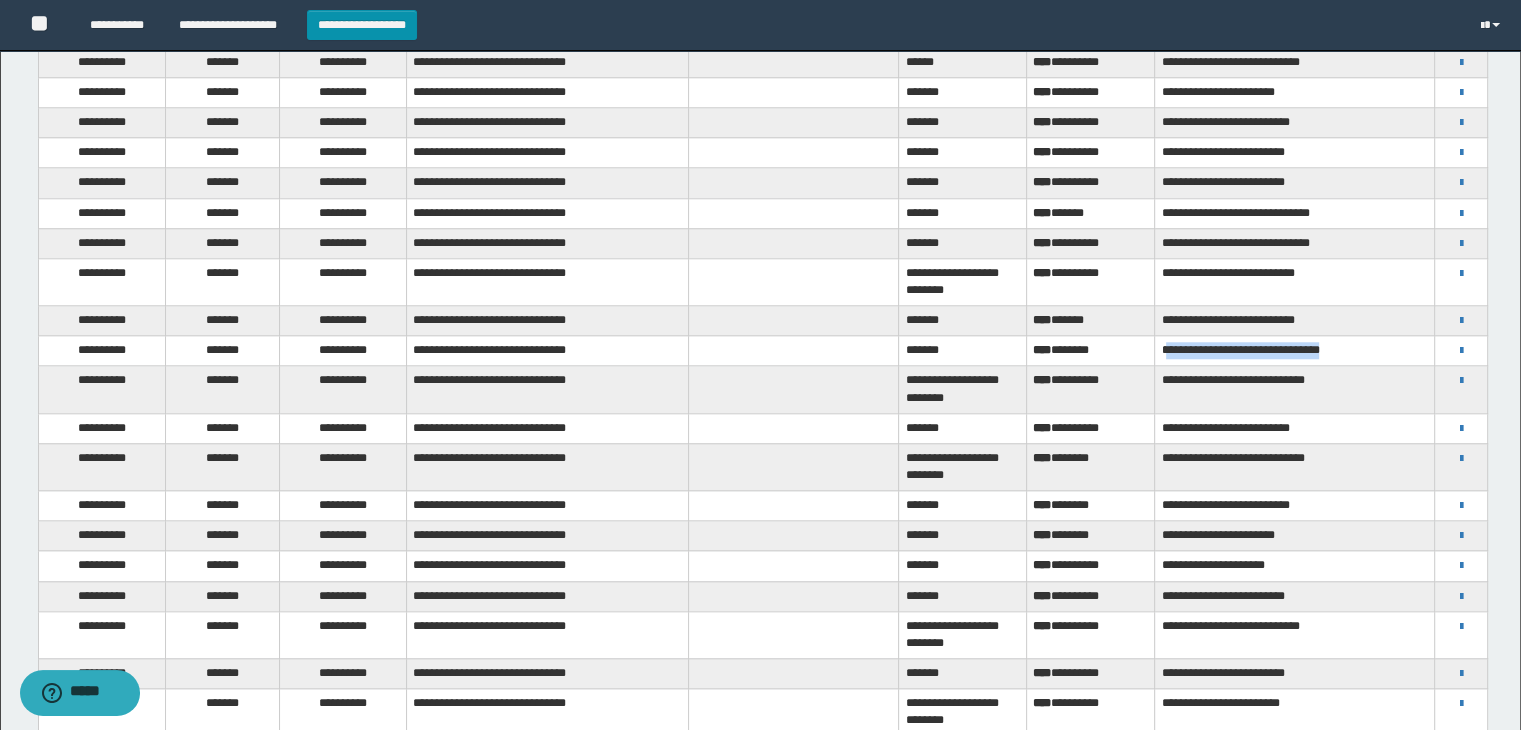 drag, startPoint x: 1166, startPoint y: 338, endPoint x: 1254, endPoint y: 340, distance: 88.02273 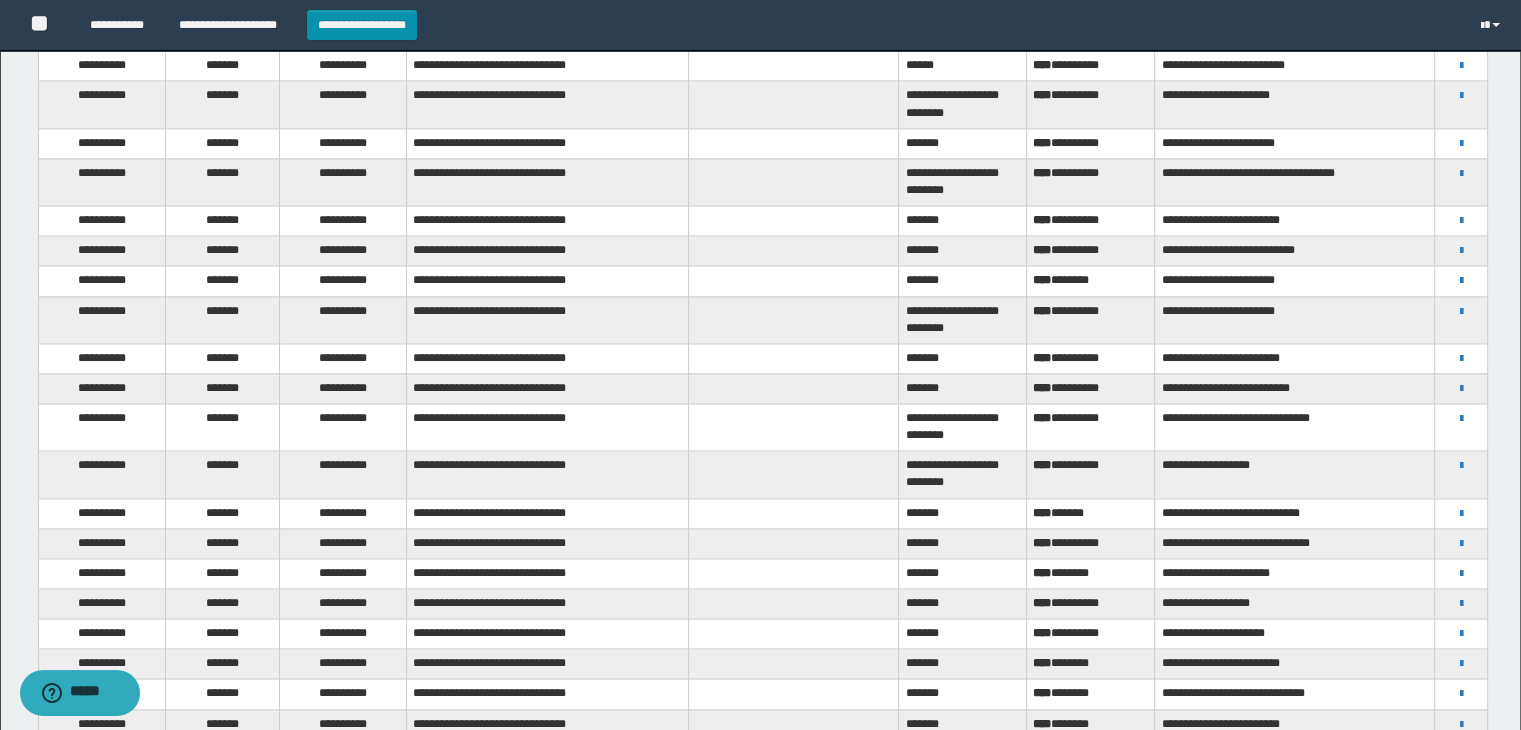 scroll, scrollTop: 3000, scrollLeft: 0, axis: vertical 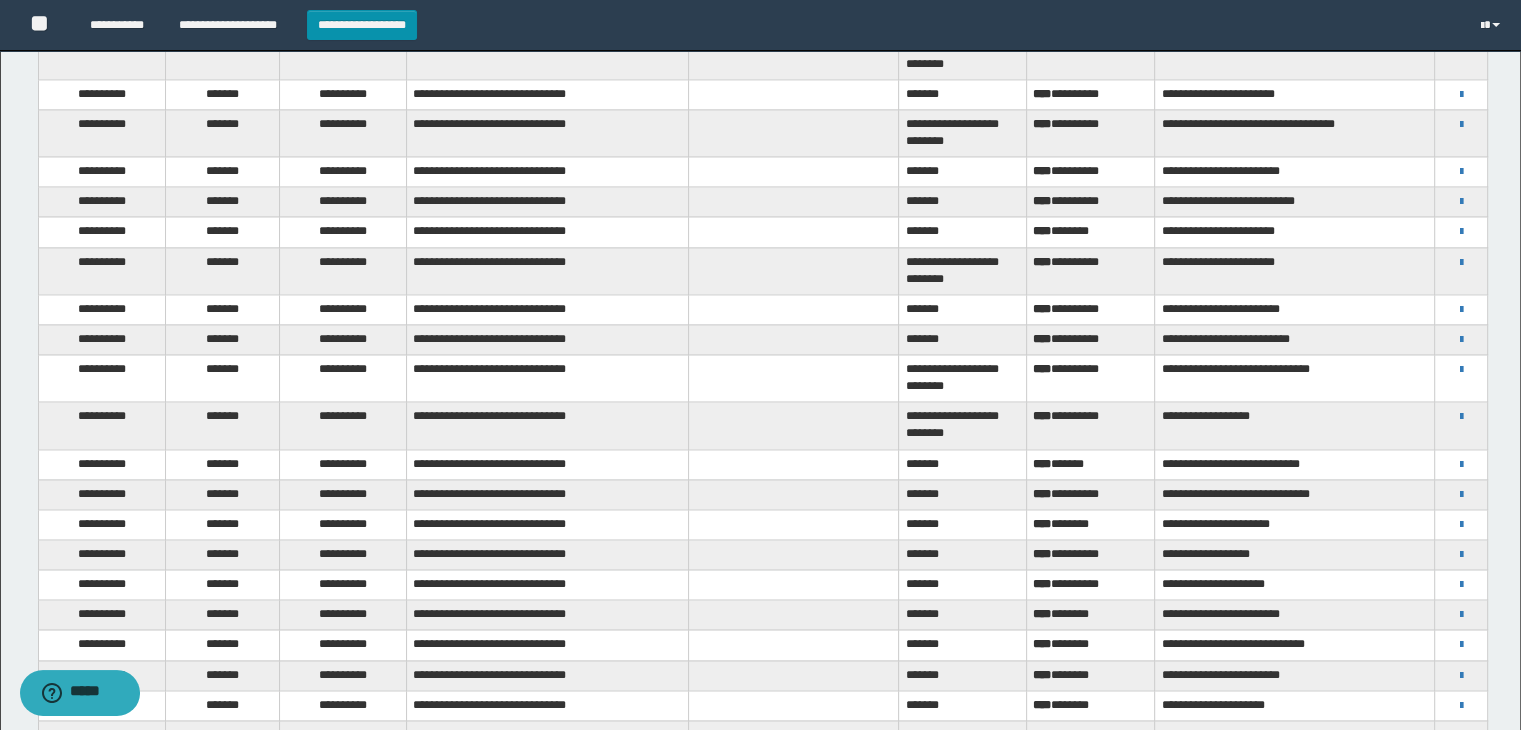 click on "**********" at bounding box center (1295, 705) 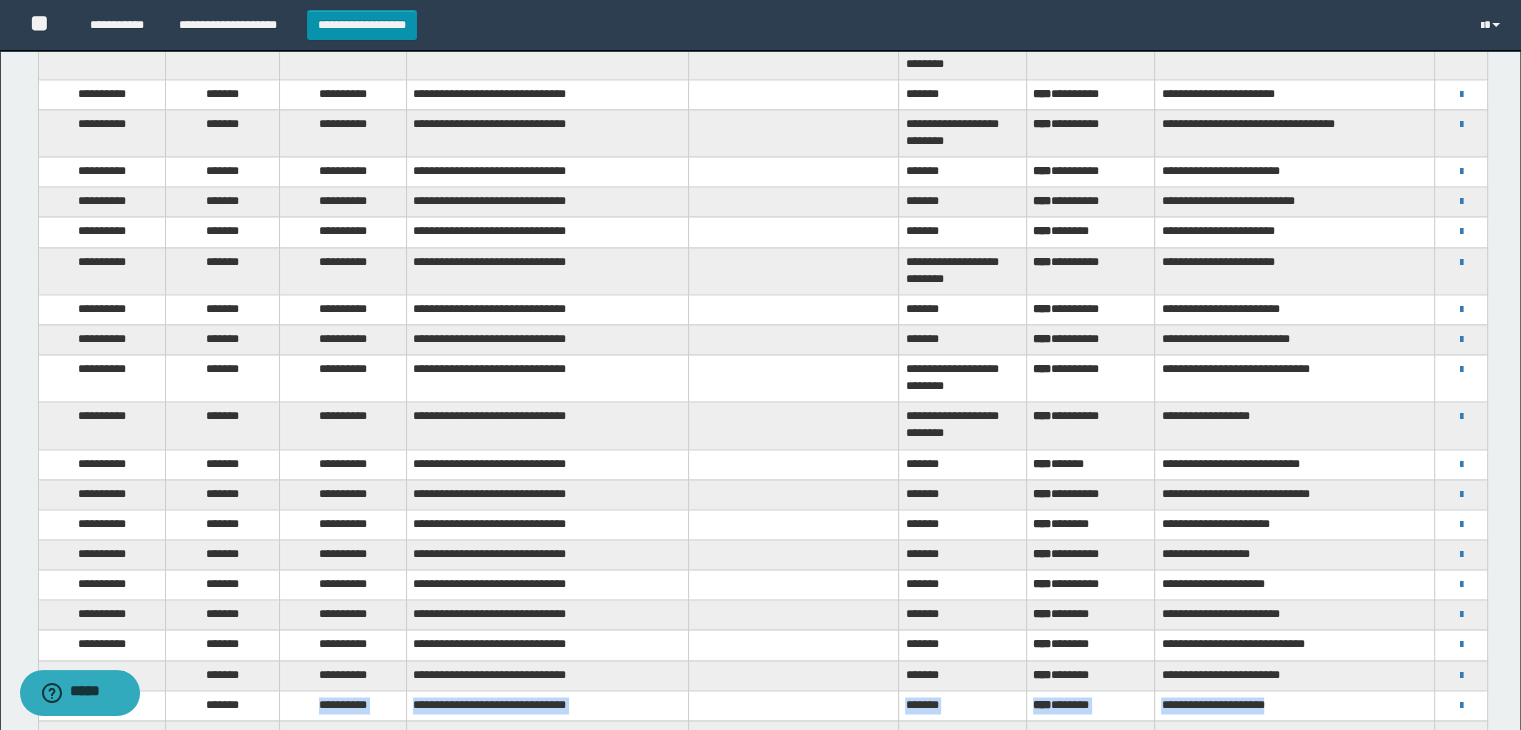 drag, startPoint x: 245, startPoint y: 677, endPoint x: 1285, endPoint y: 689, distance: 1040.0692 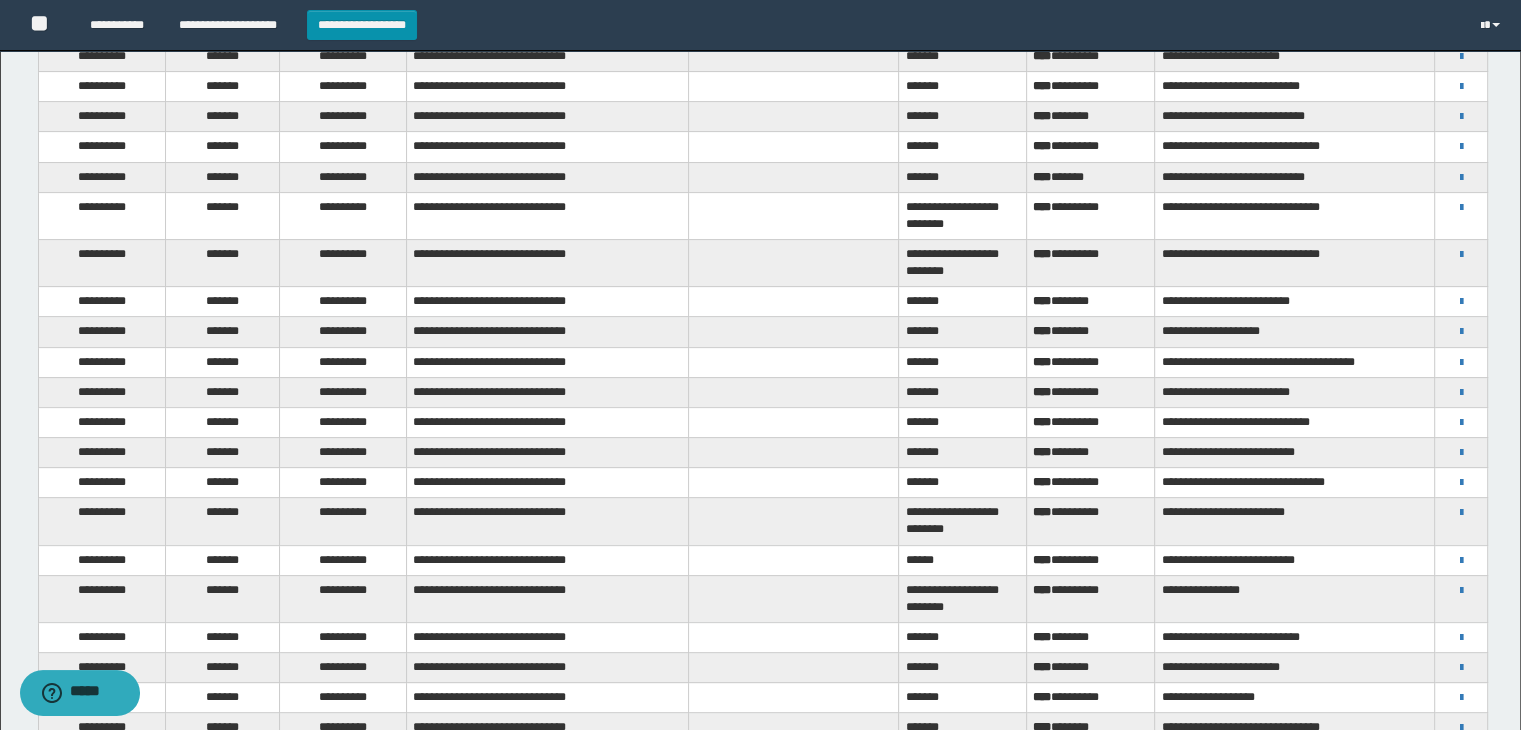 scroll, scrollTop: 700, scrollLeft: 0, axis: vertical 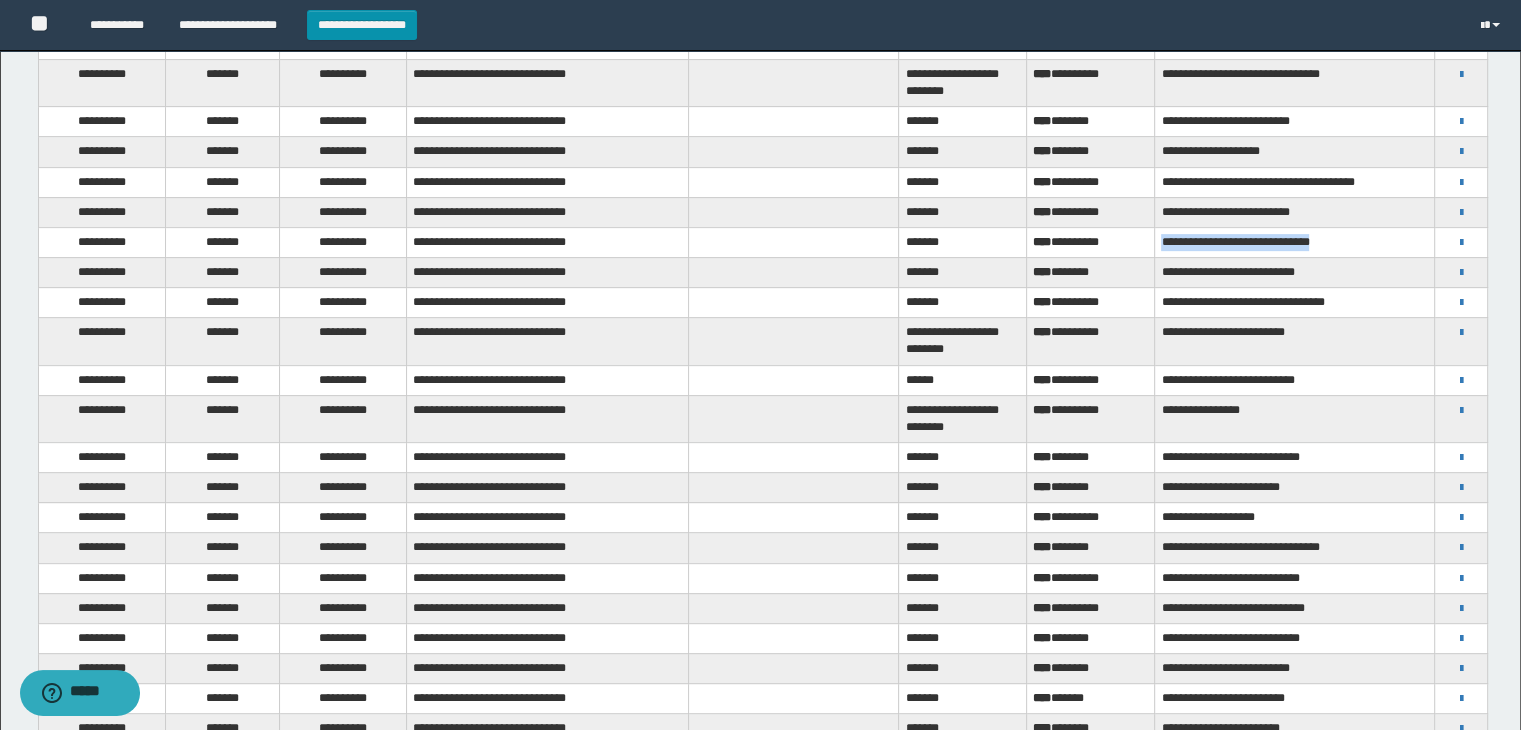 drag, startPoint x: 1164, startPoint y: 230, endPoint x: 1352, endPoint y: 245, distance: 188.59746 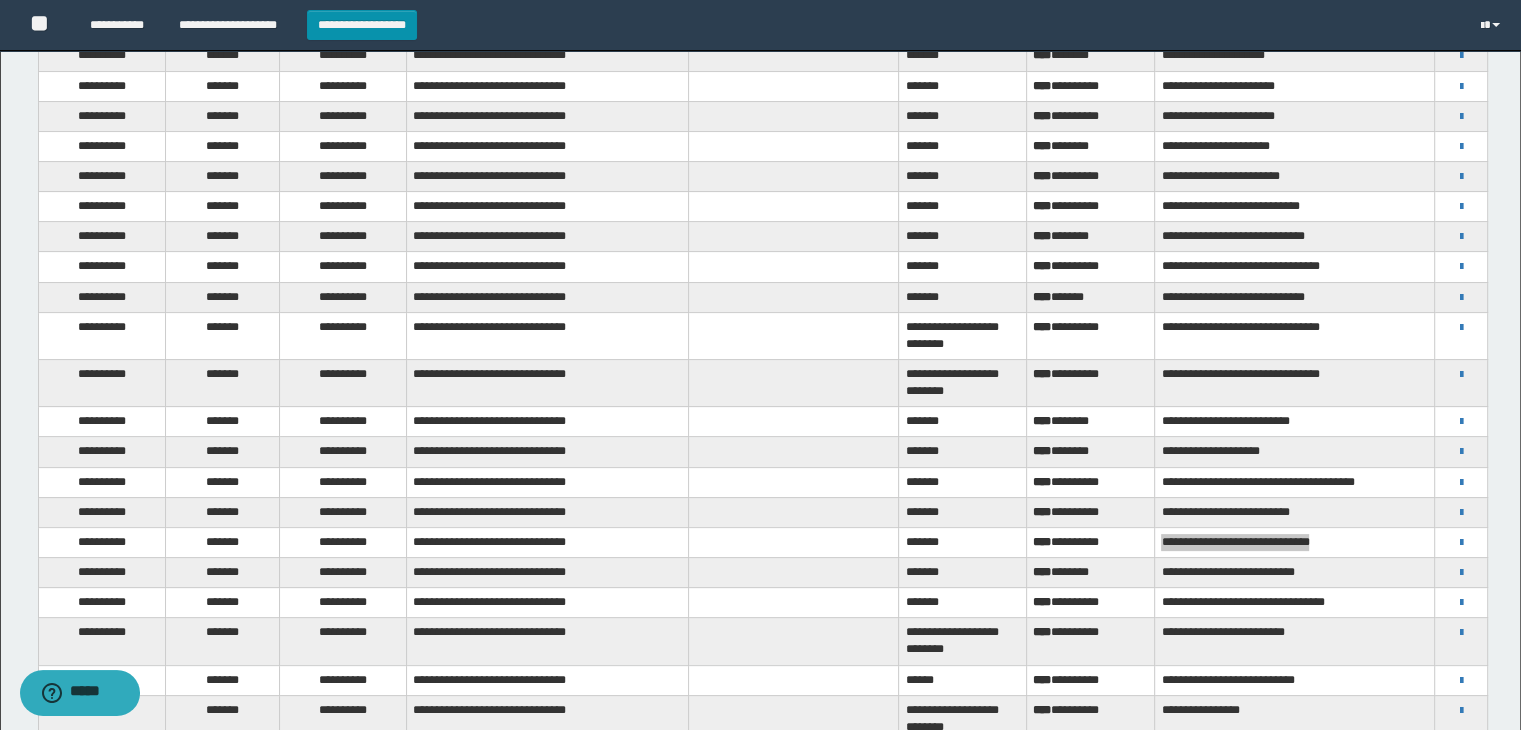 scroll, scrollTop: 600, scrollLeft: 0, axis: vertical 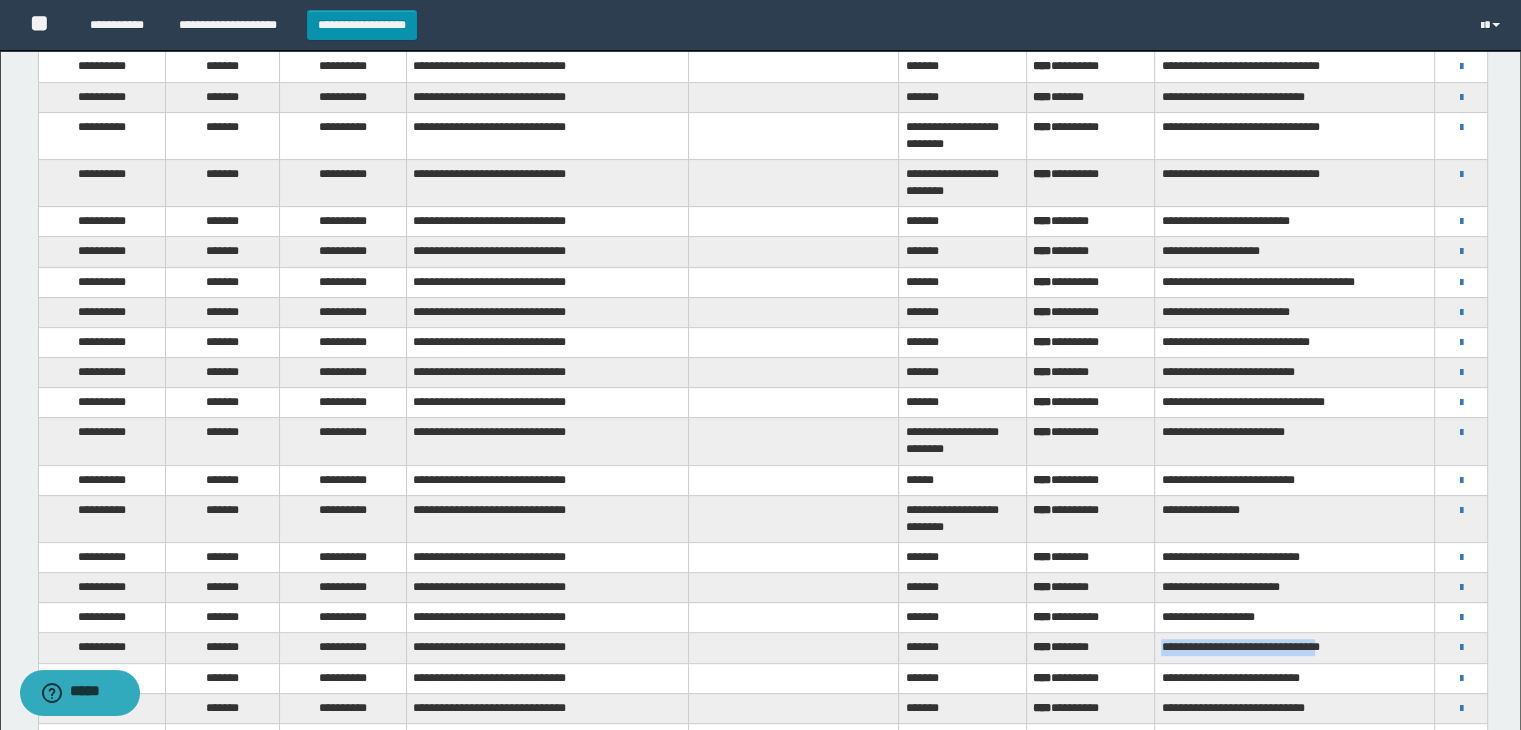 drag, startPoint x: 1156, startPoint y: 645, endPoint x: 1339, endPoint y: 647, distance: 183.01093 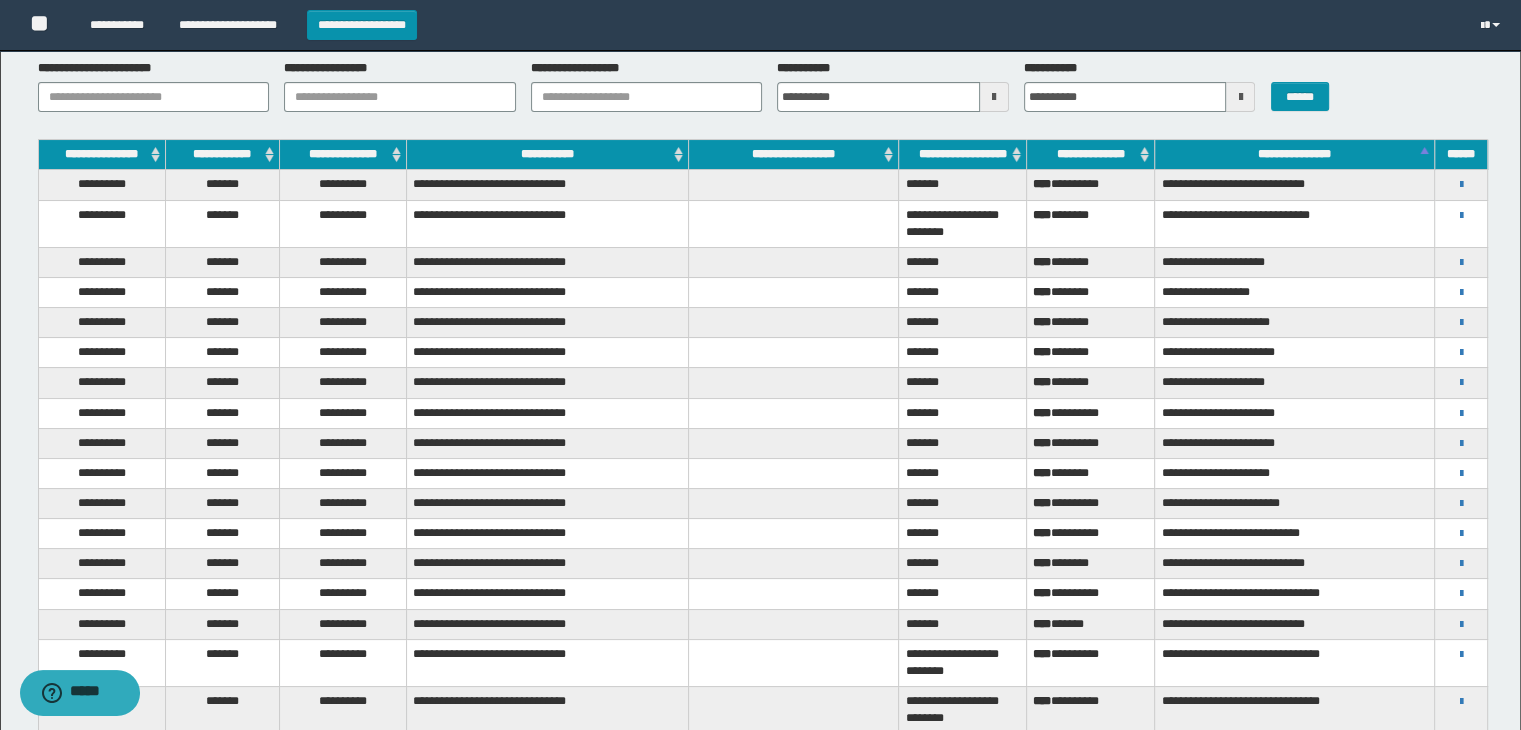 scroll, scrollTop: 0, scrollLeft: 0, axis: both 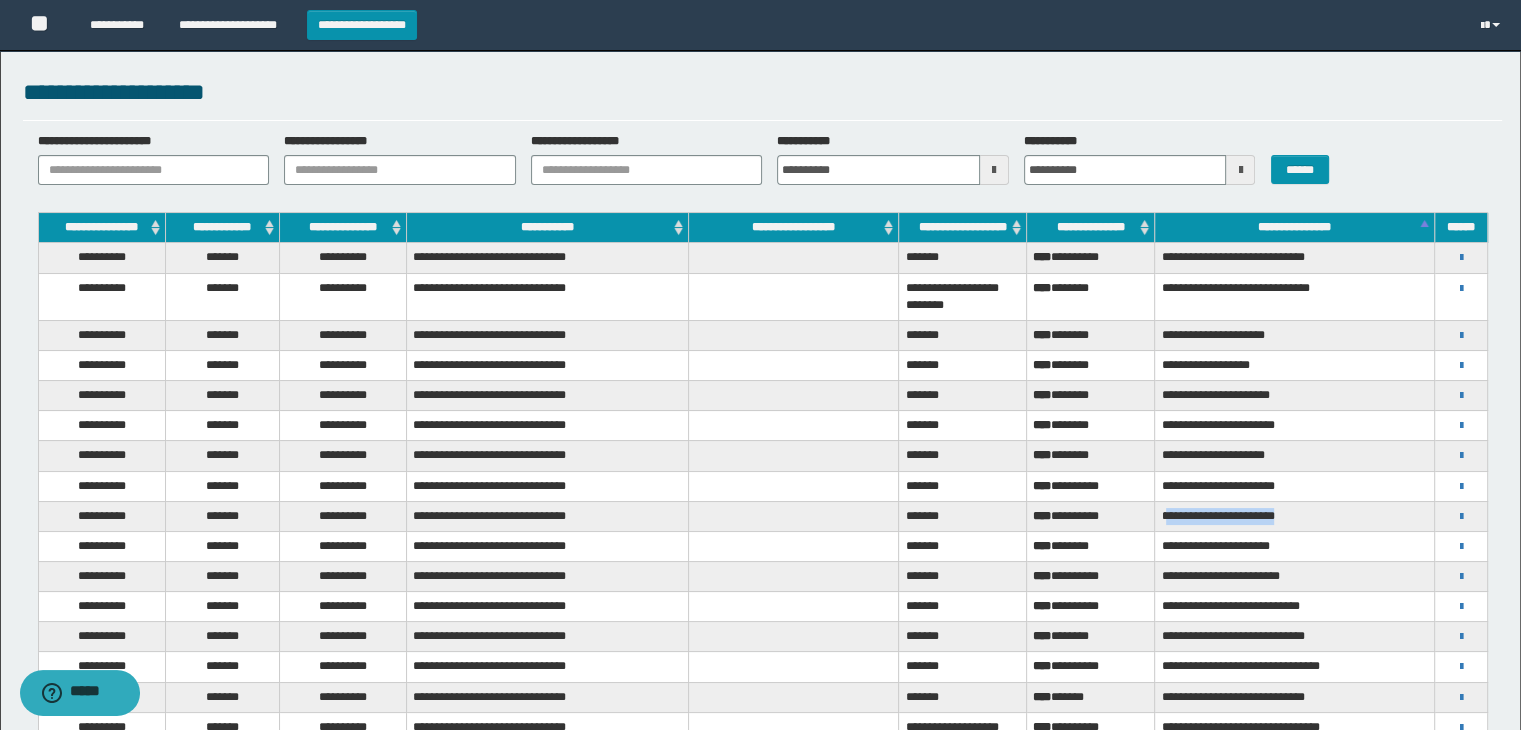 drag, startPoint x: 1165, startPoint y: 505, endPoint x: 1327, endPoint y: 516, distance: 162.37303 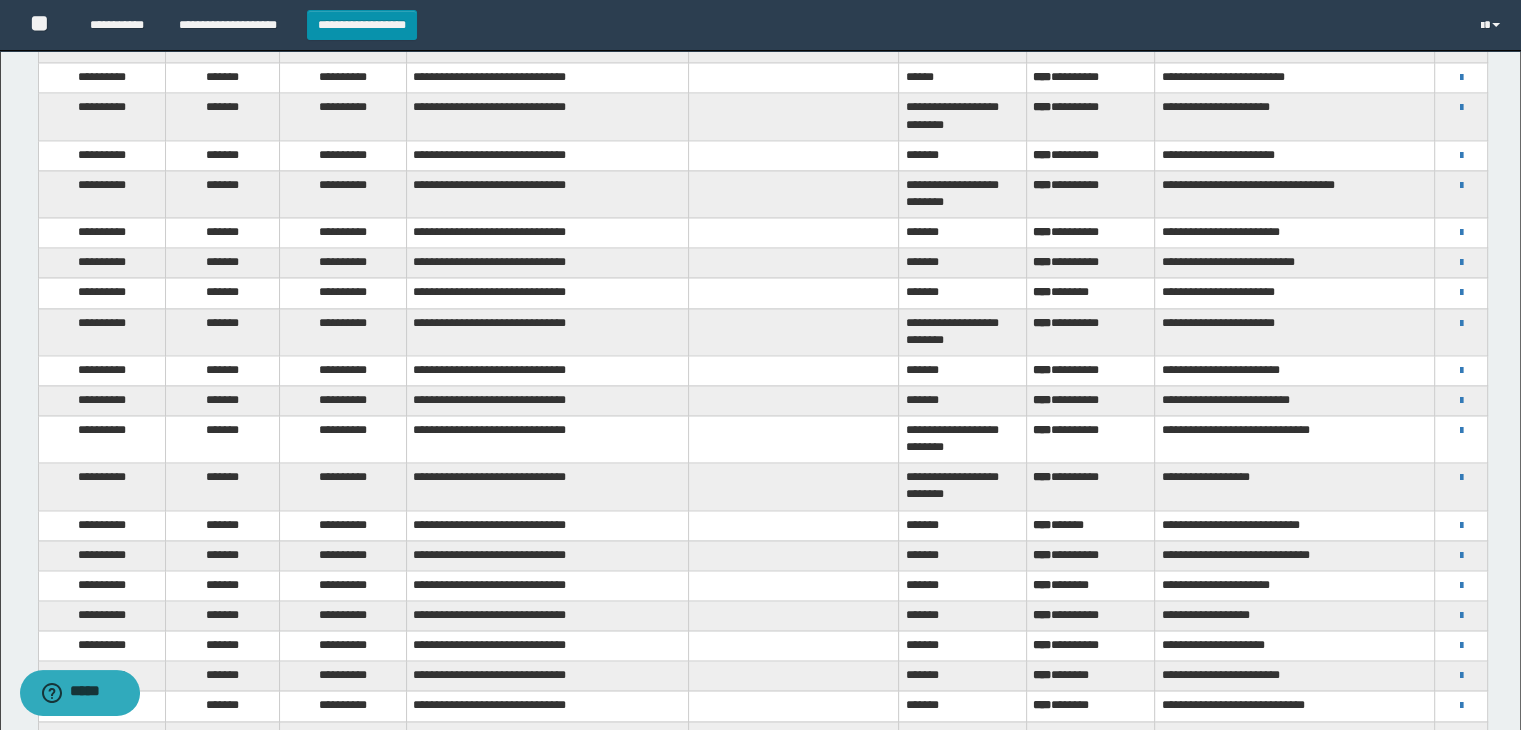 scroll, scrollTop: 3000, scrollLeft: 0, axis: vertical 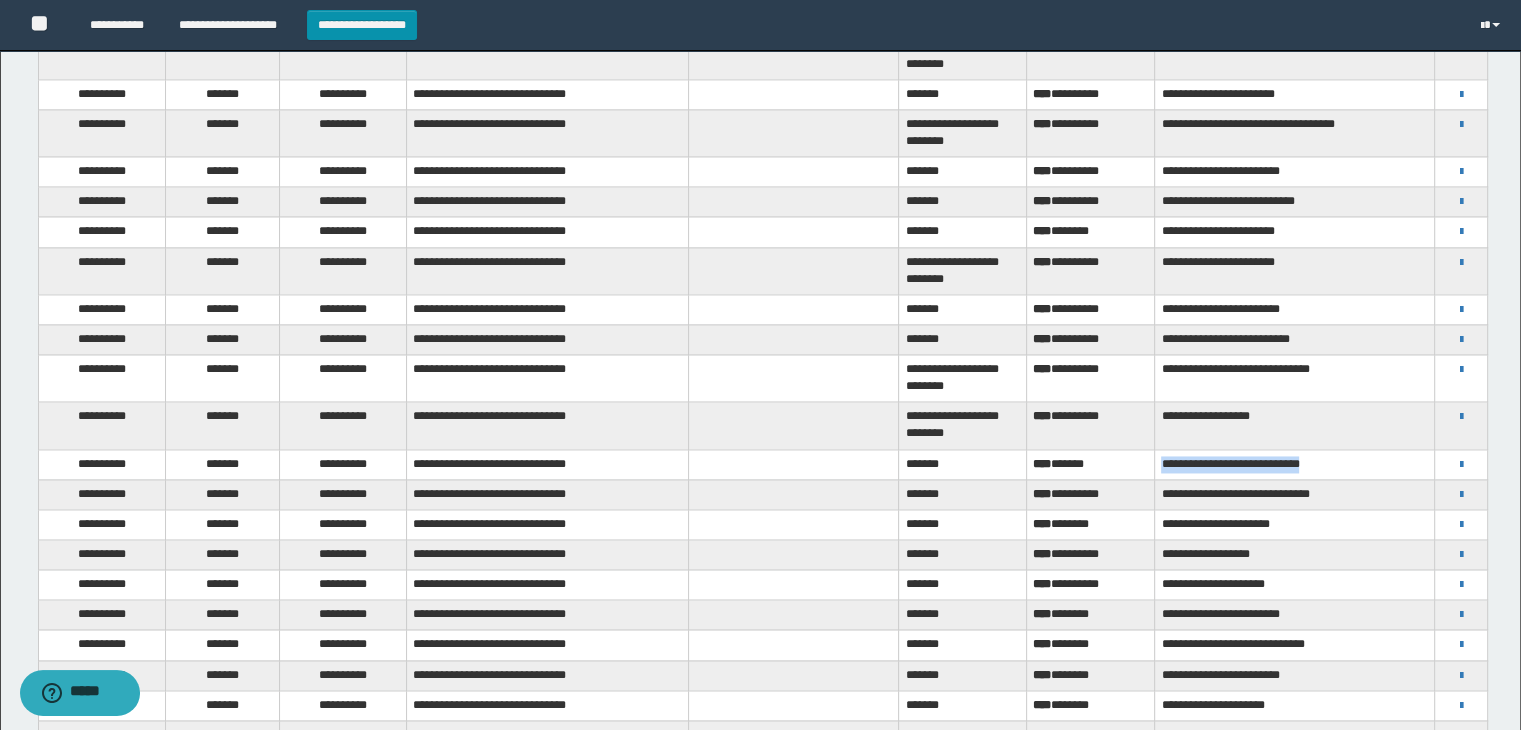 drag, startPoint x: 1164, startPoint y: 442, endPoint x: 1343, endPoint y: 441, distance: 179.00279 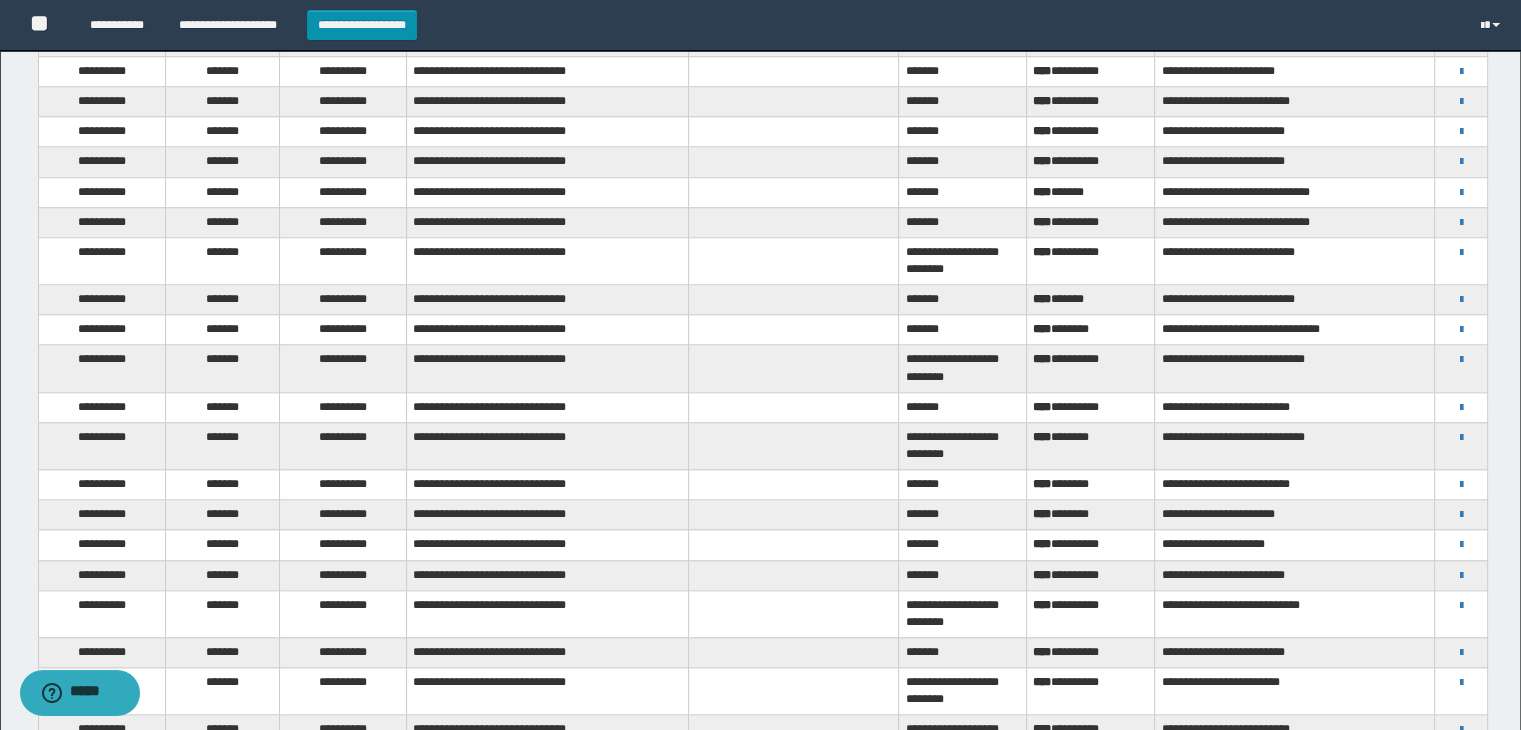 scroll, scrollTop: 1900, scrollLeft: 0, axis: vertical 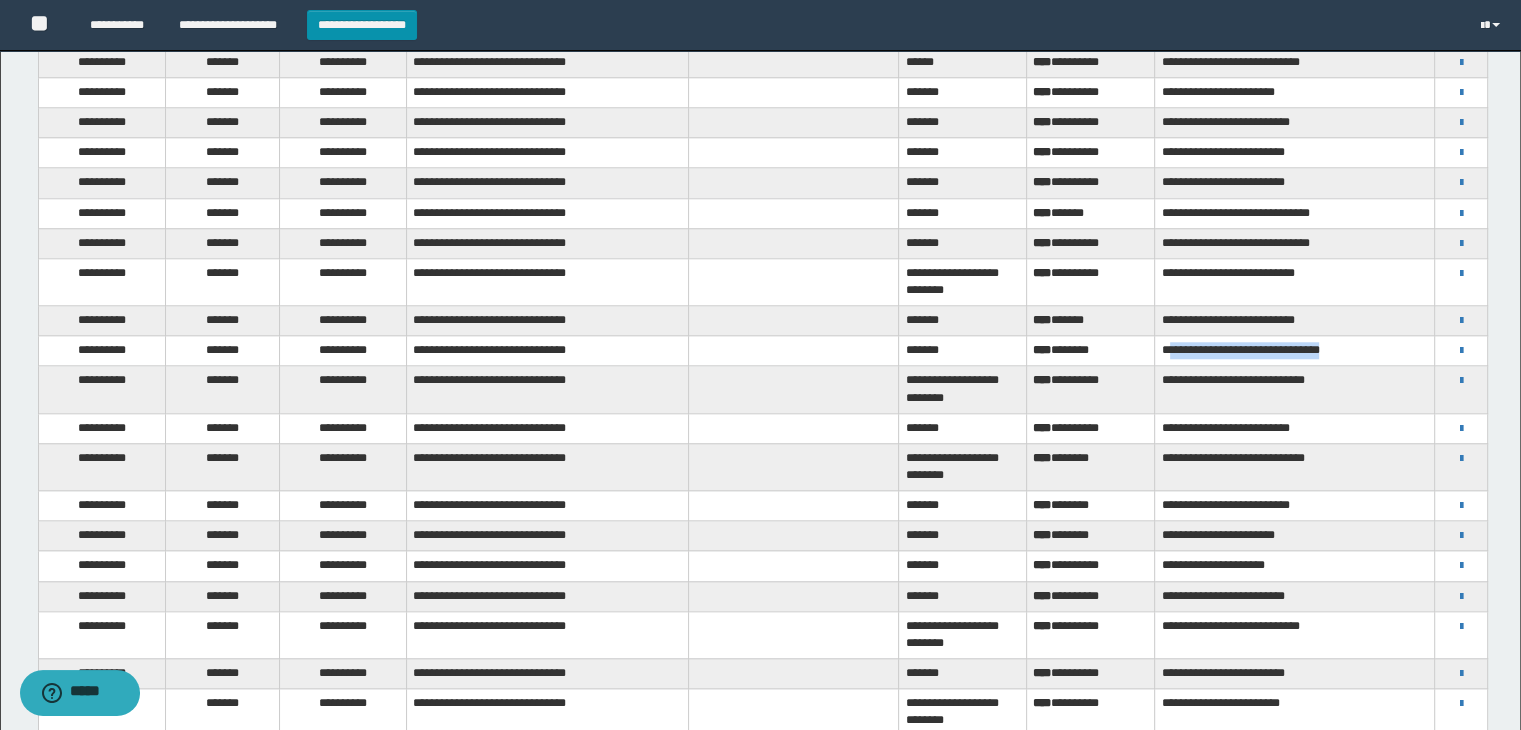 drag, startPoint x: 1174, startPoint y: 337, endPoint x: 1355, endPoint y: 345, distance: 181.17671 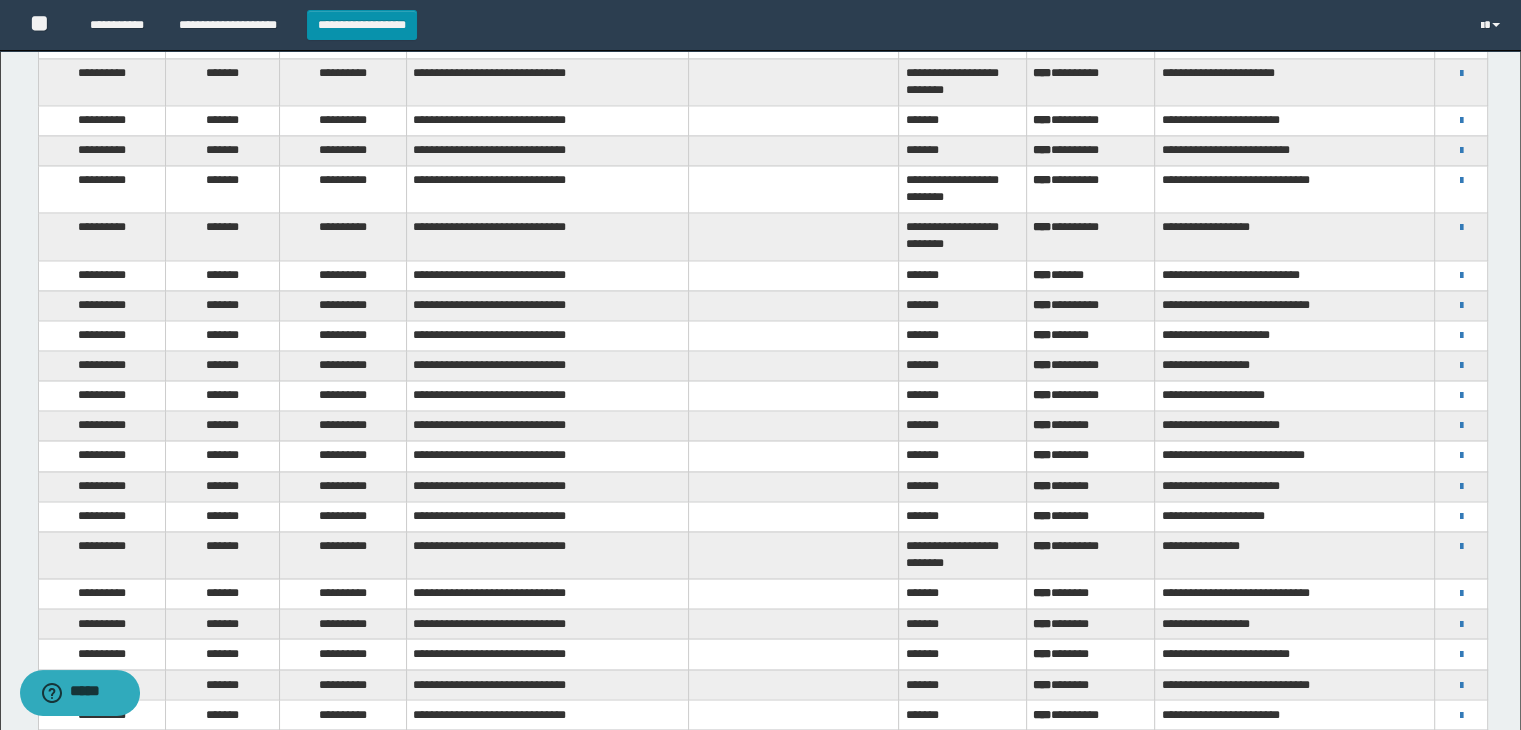 scroll, scrollTop: 3200, scrollLeft: 0, axis: vertical 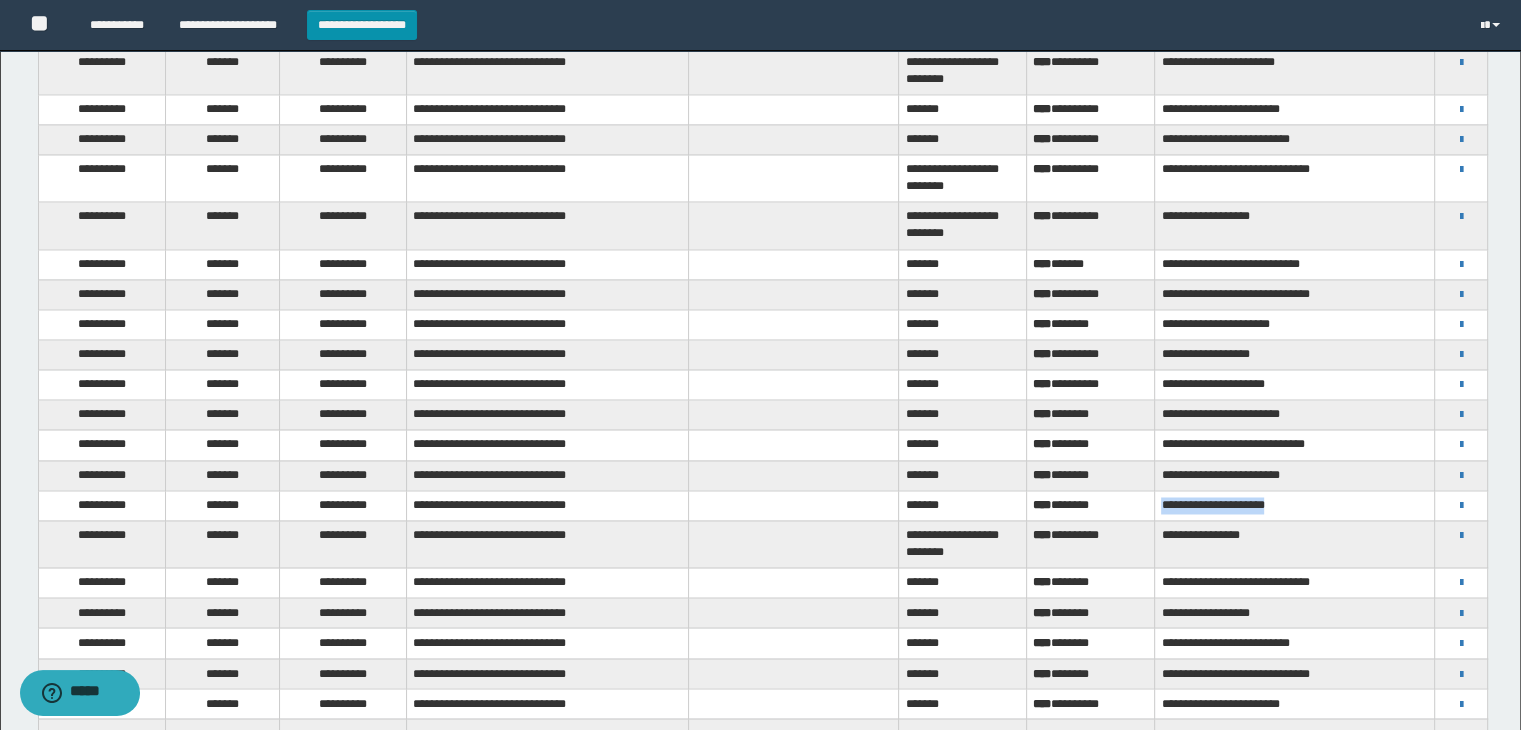 drag, startPoint x: 1162, startPoint y: 486, endPoint x: 1308, endPoint y: 485, distance: 146.00342 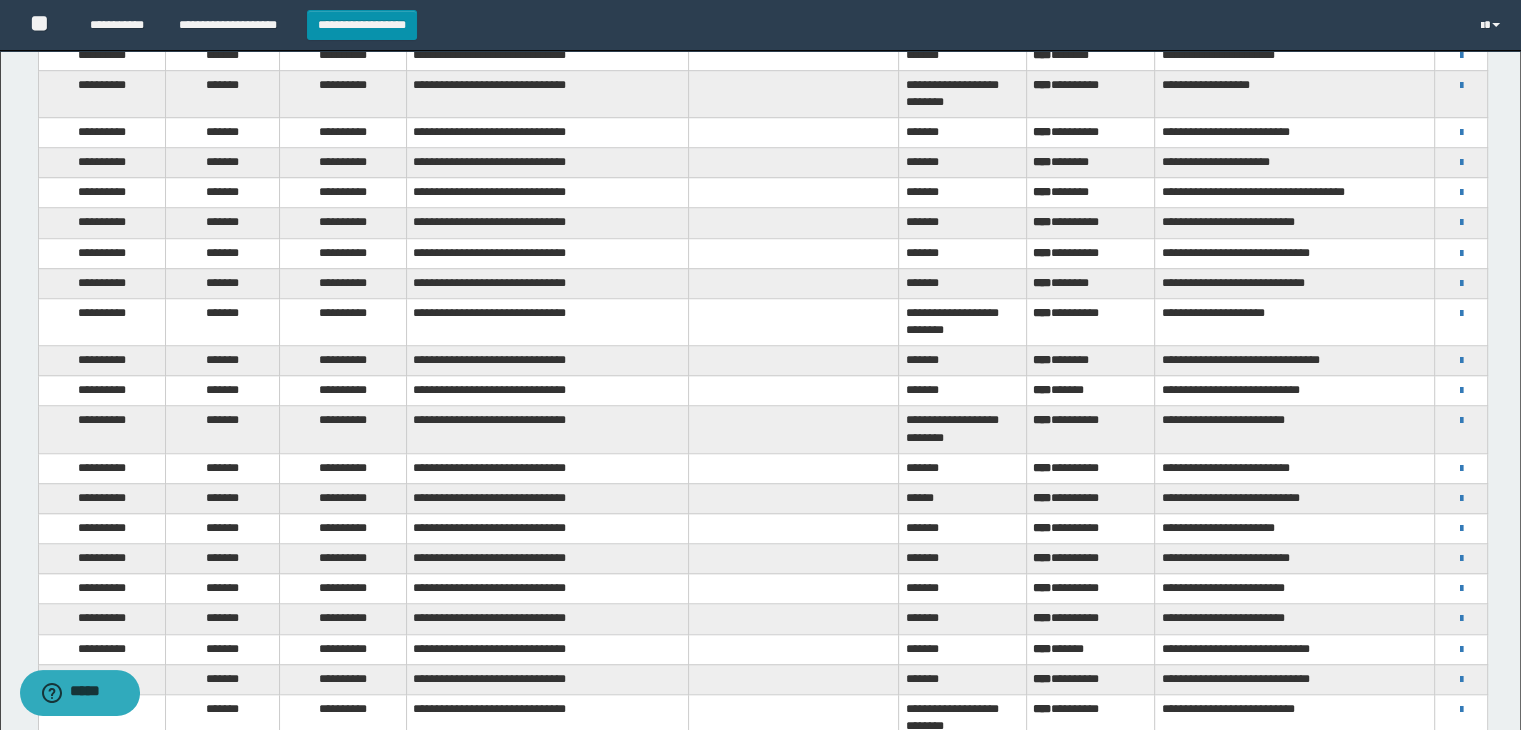 scroll, scrollTop: 1300, scrollLeft: 0, axis: vertical 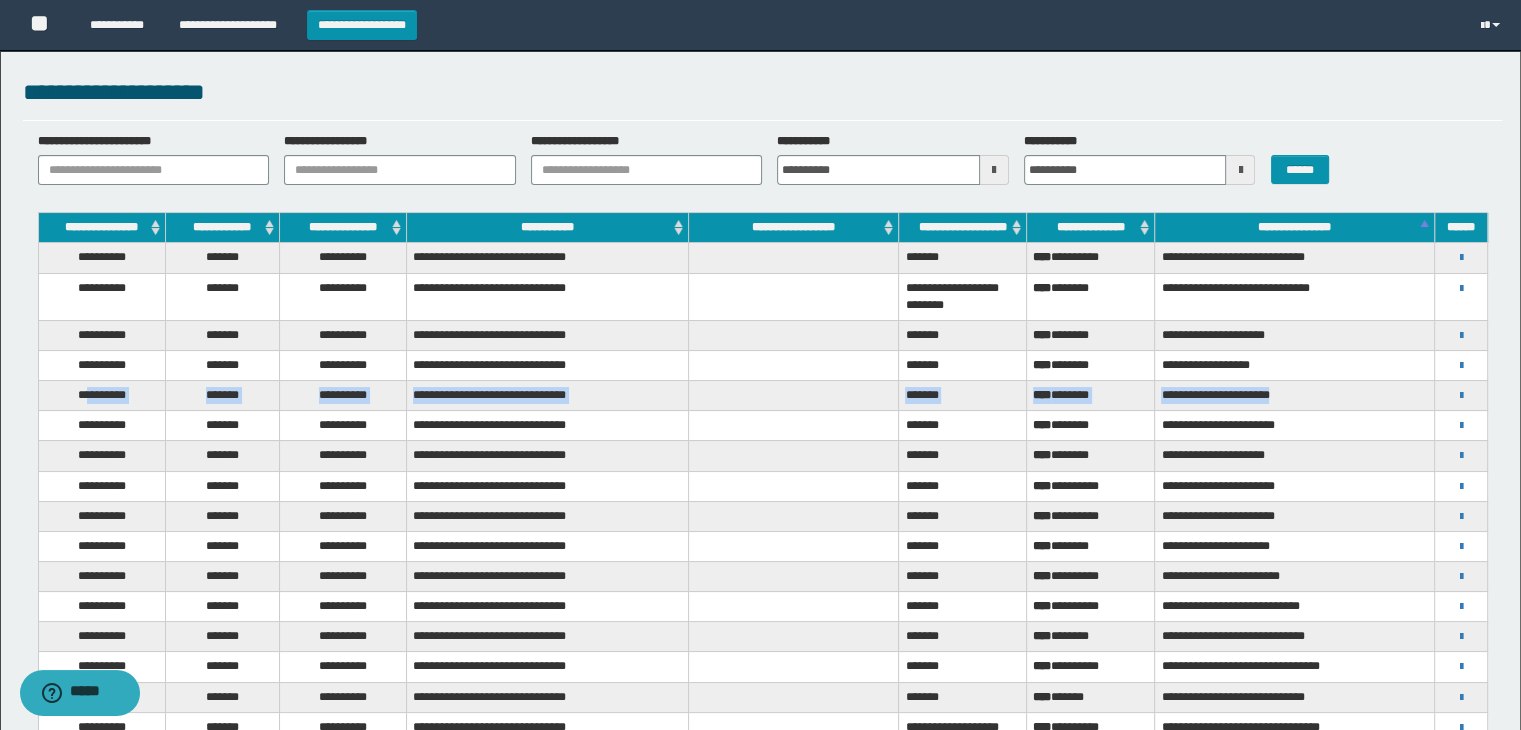 drag, startPoint x: 83, startPoint y: 394, endPoint x: 1294, endPoint y: 400, distance: 1211.0149 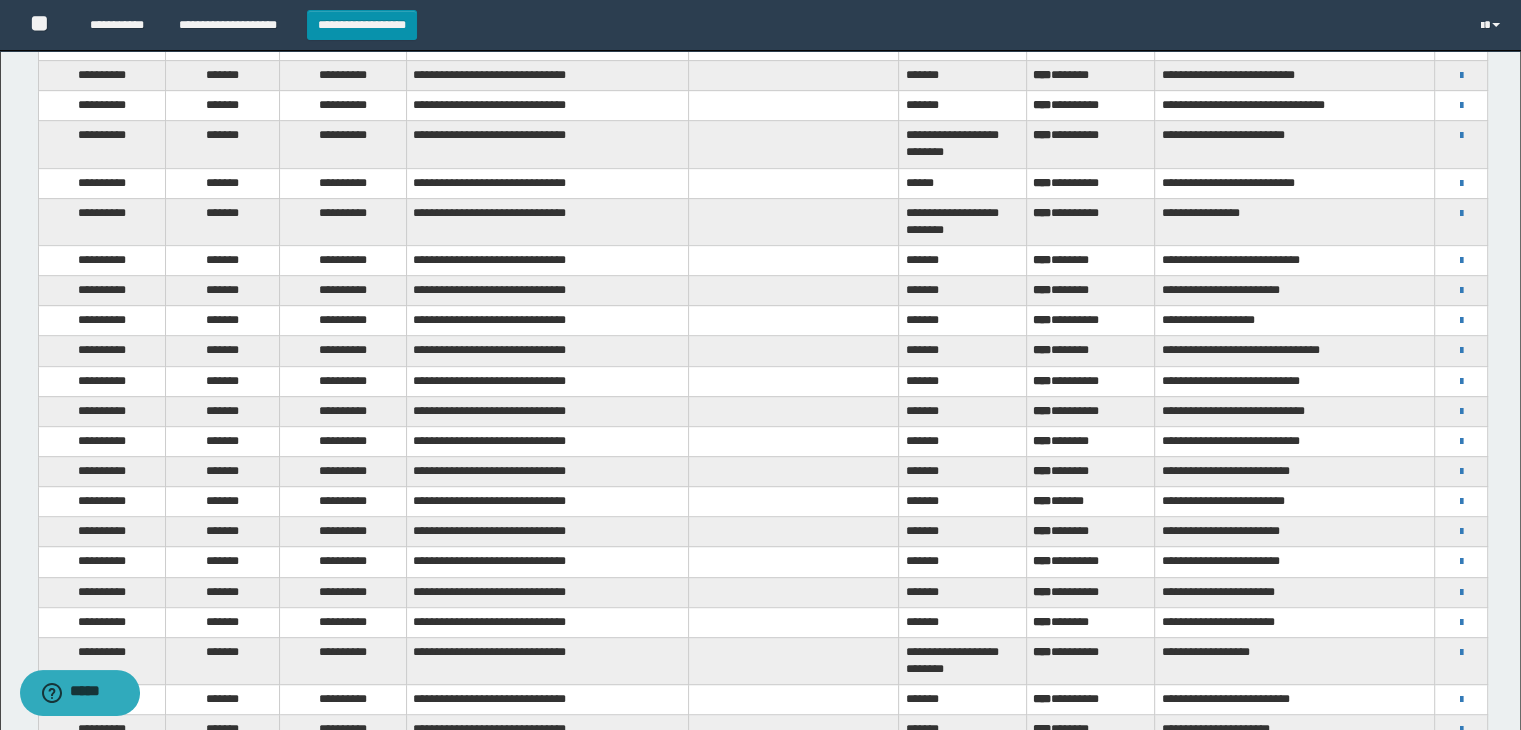 scroll, scrollTop: 900, scrollLeft: 0, axis: vertical 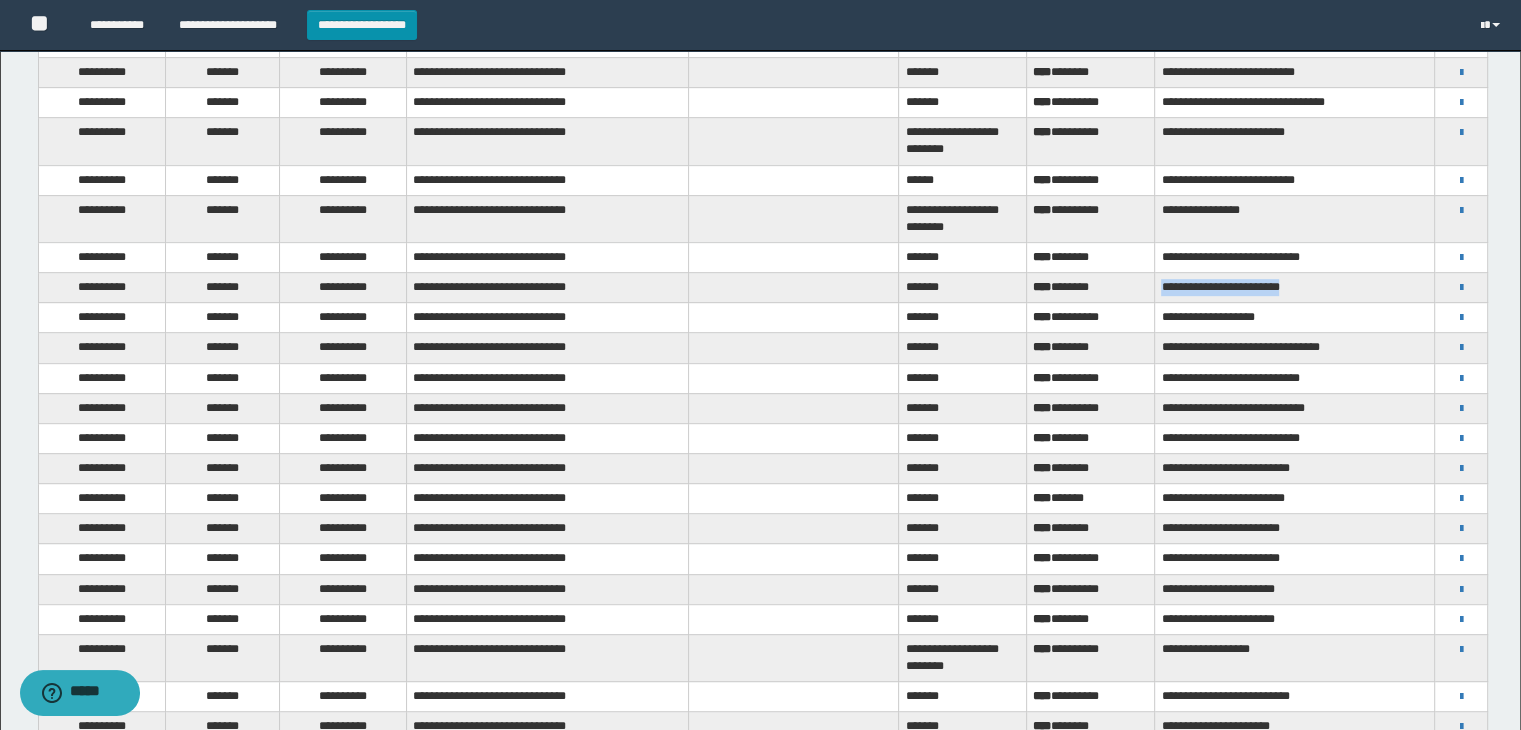 drag, startPoint x: 1162, startPoint y: 269, endPoint x: 1339, endPoint y: 281, distance: 177.40631 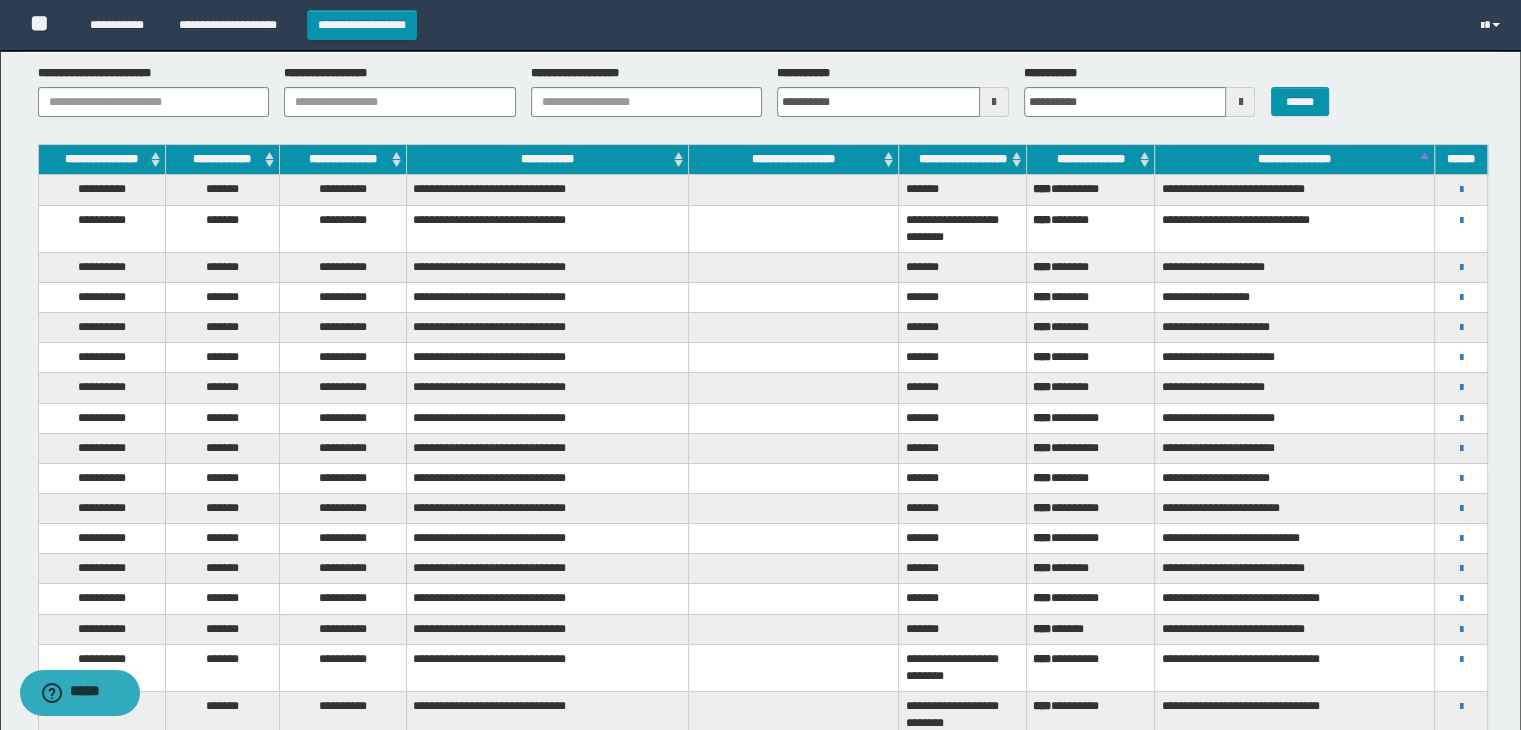 scroll, scrollTop: 0, scrollLeft: 0, axis: both 